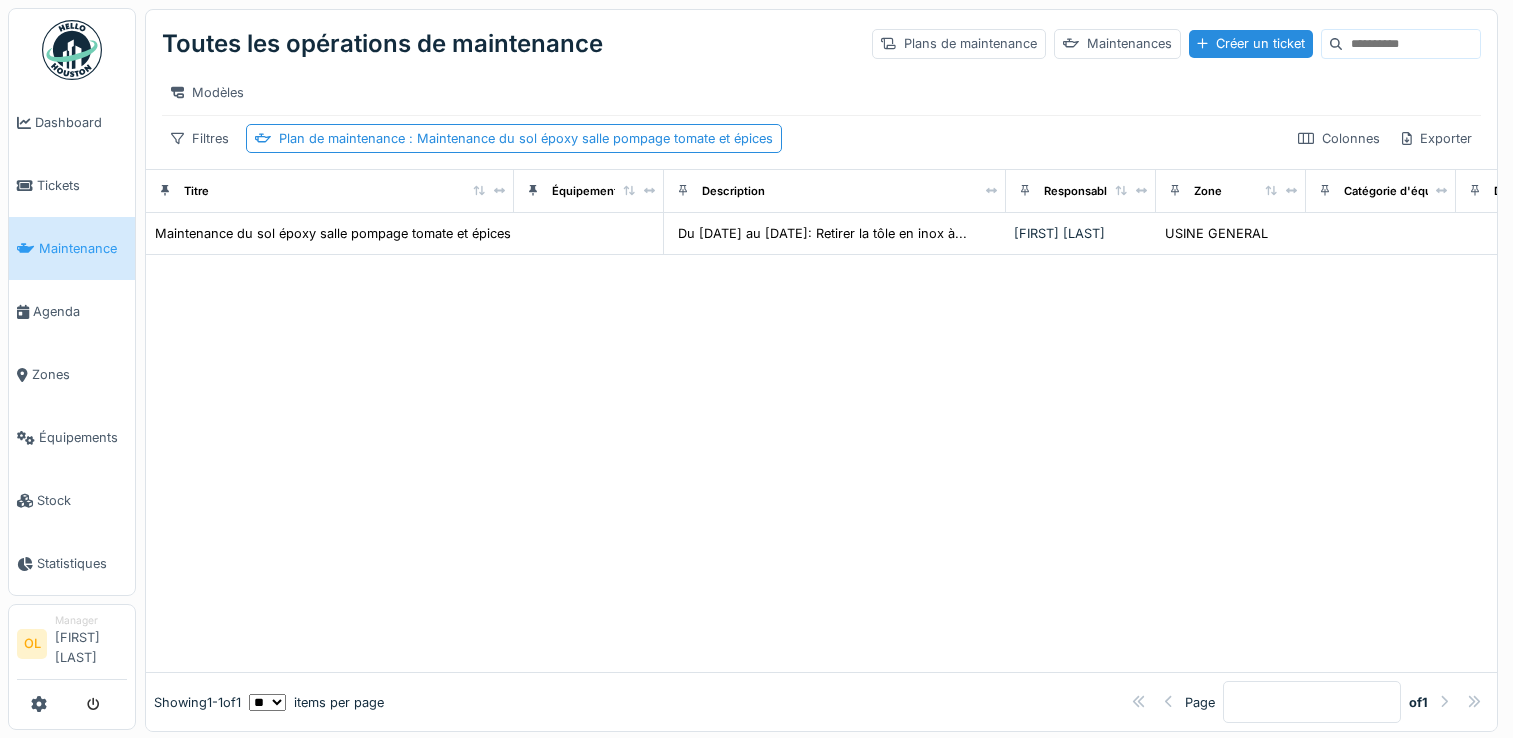 scroll, scrollTop: 0, scrollLeft: 0, axis: both 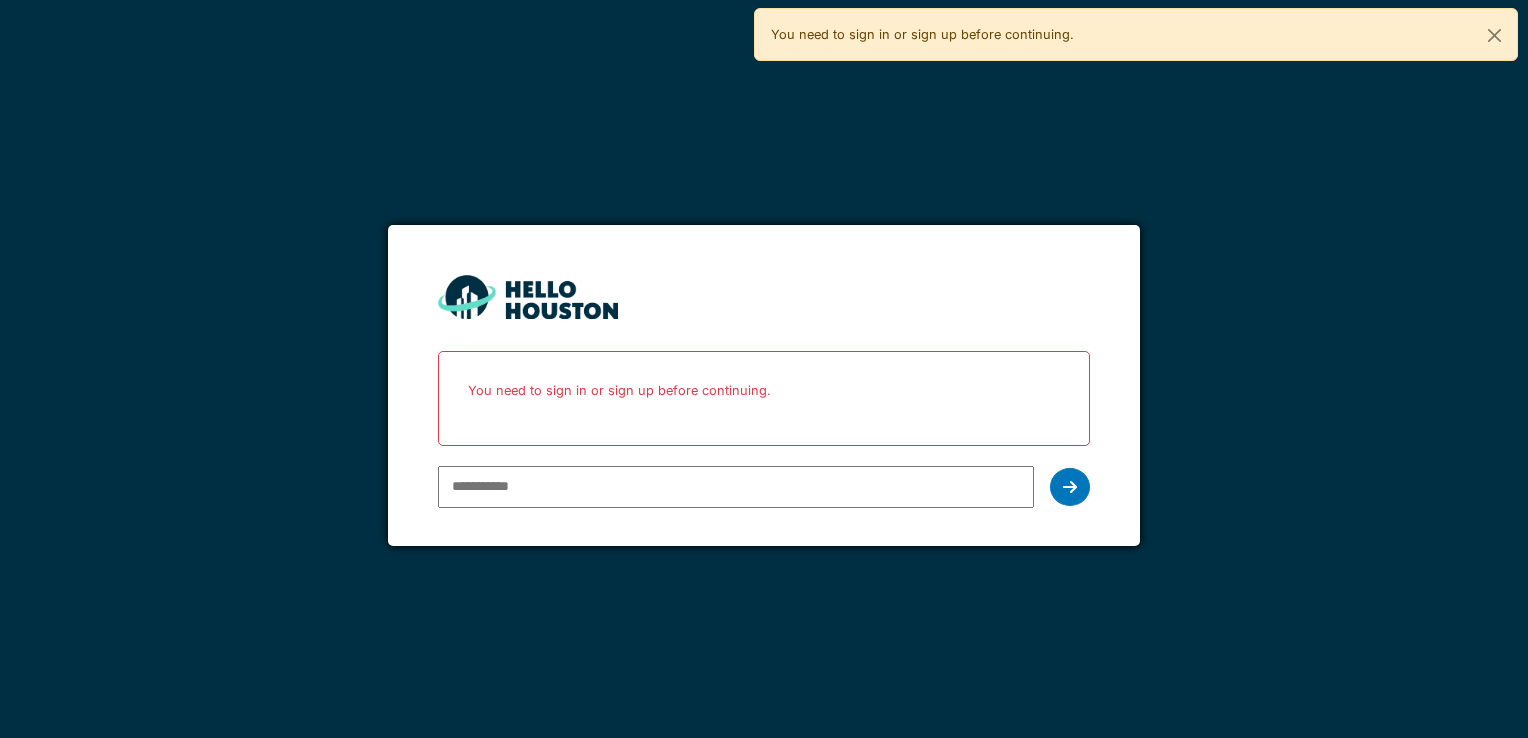 type on "**********" 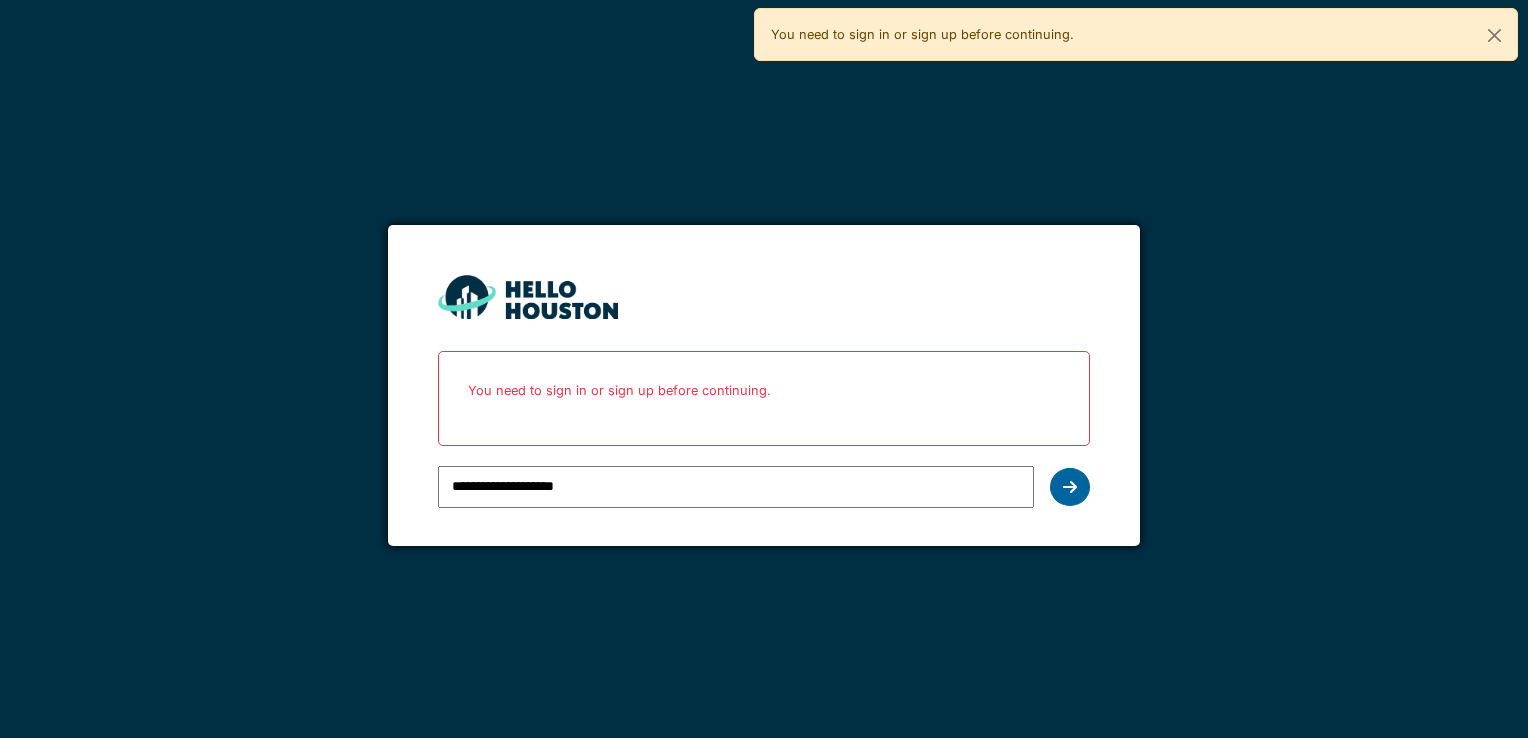 click at bounding box center (1070, 487) 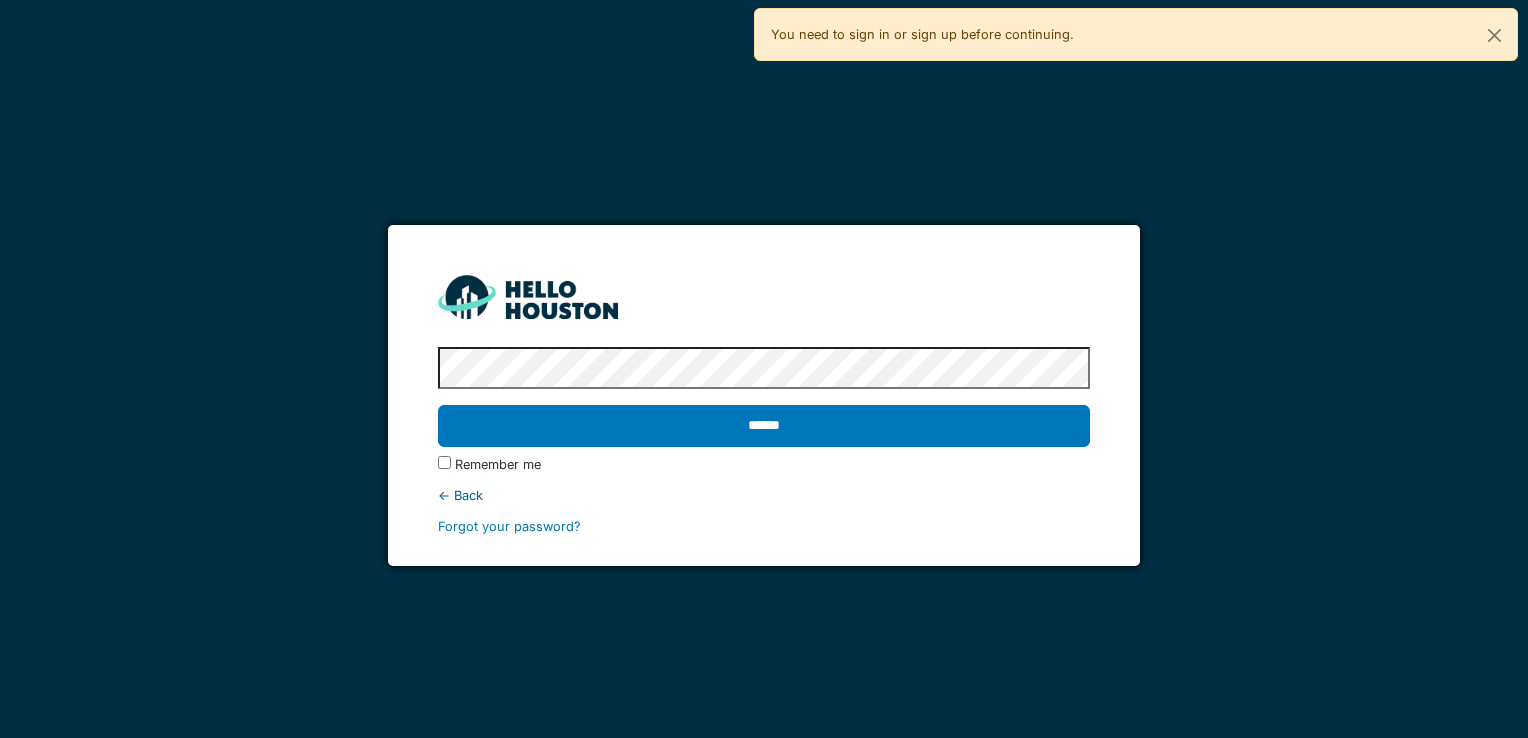 click on "******" at bounding box center [763, 426] 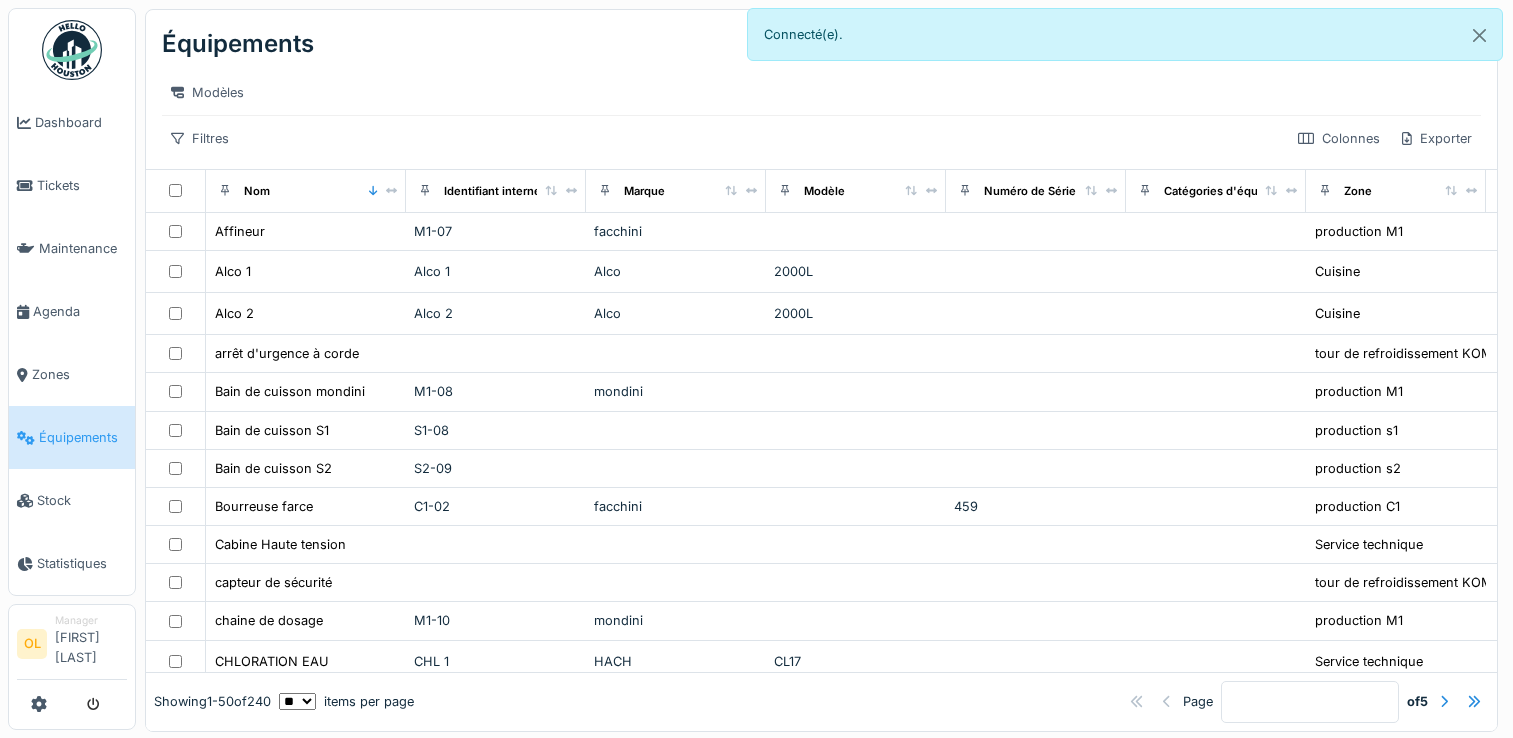 scroll, scrollTop: 0, scrollLeft: 0, axis: both 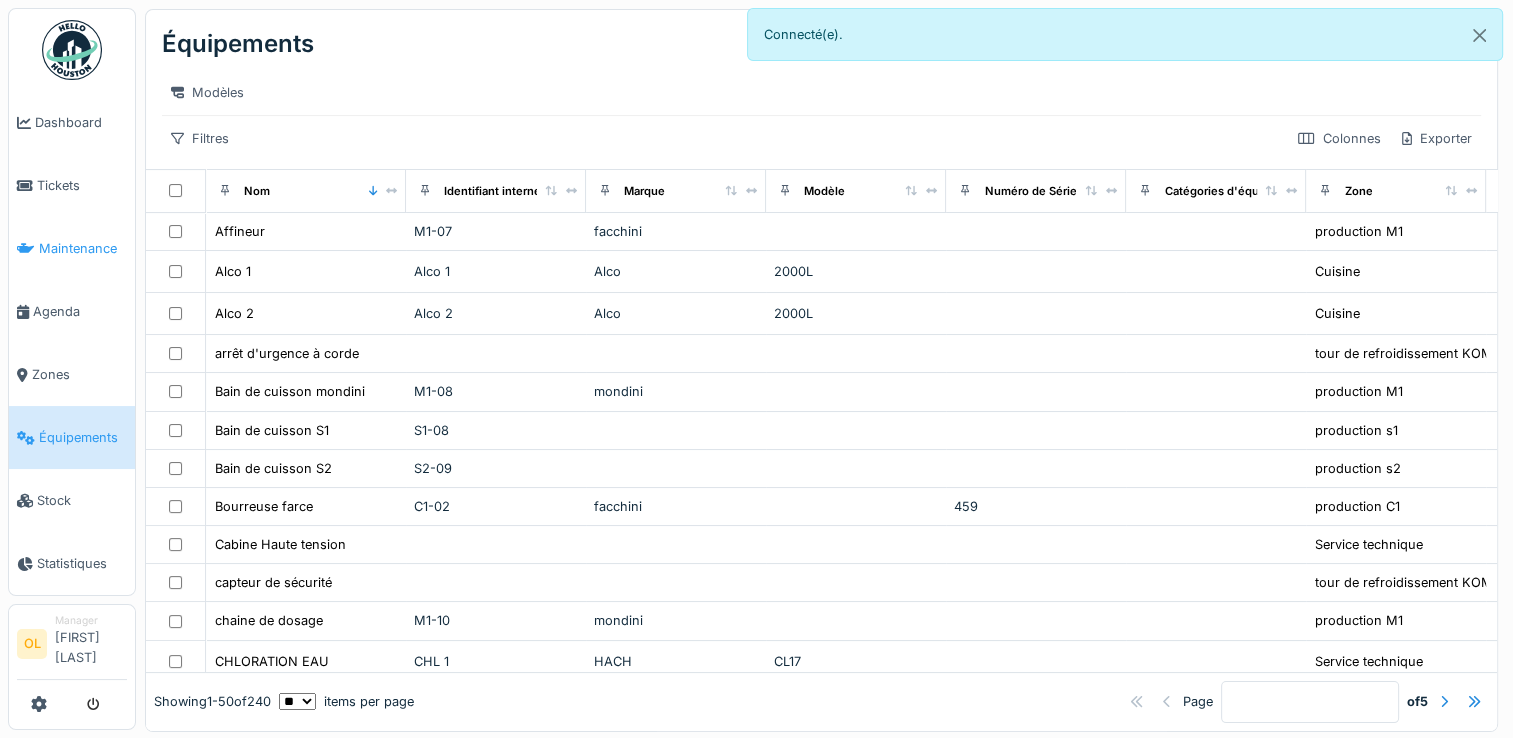 click on "Maintenance" at bounding box center (83, 248) 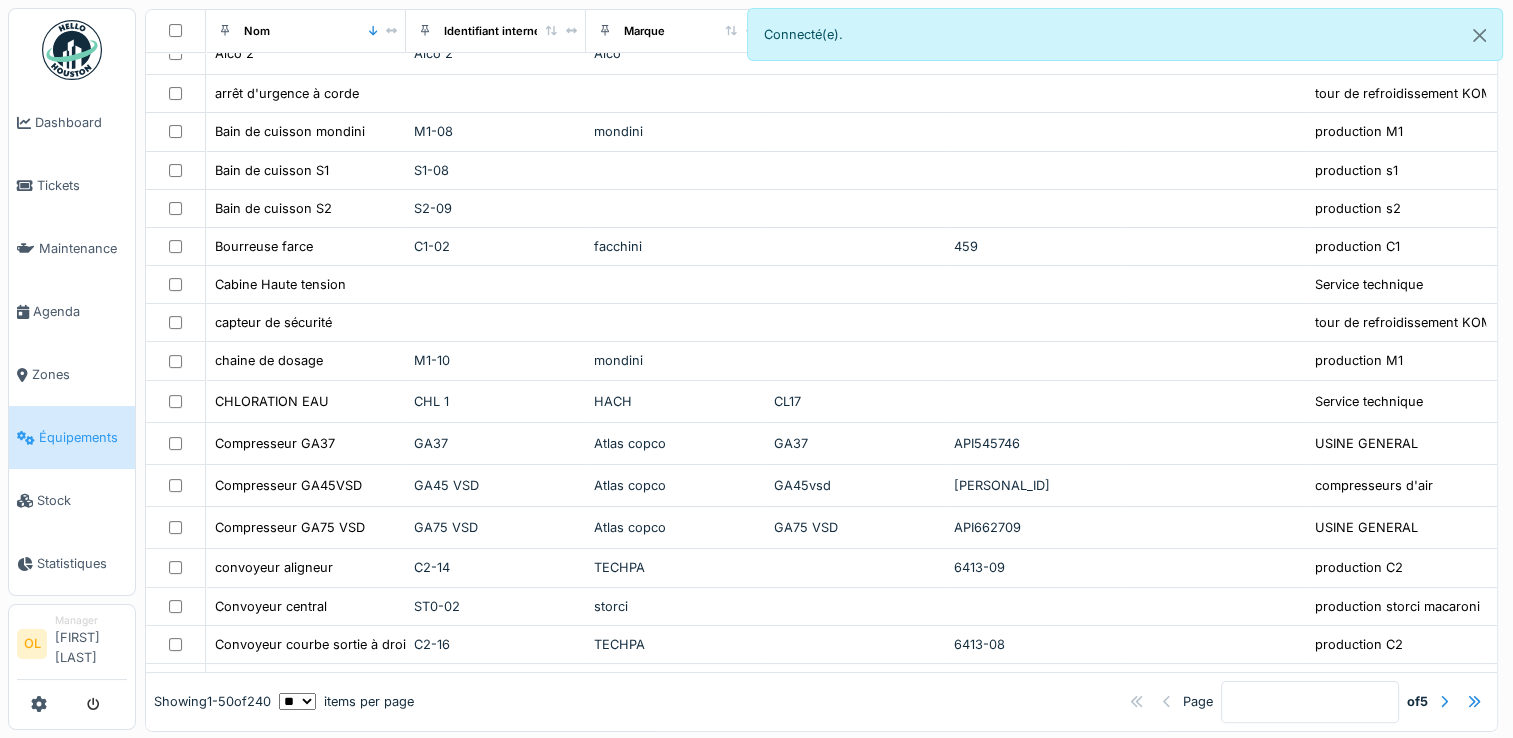scroll, scrollTop: 0, scrollLeft: 0, axis: both 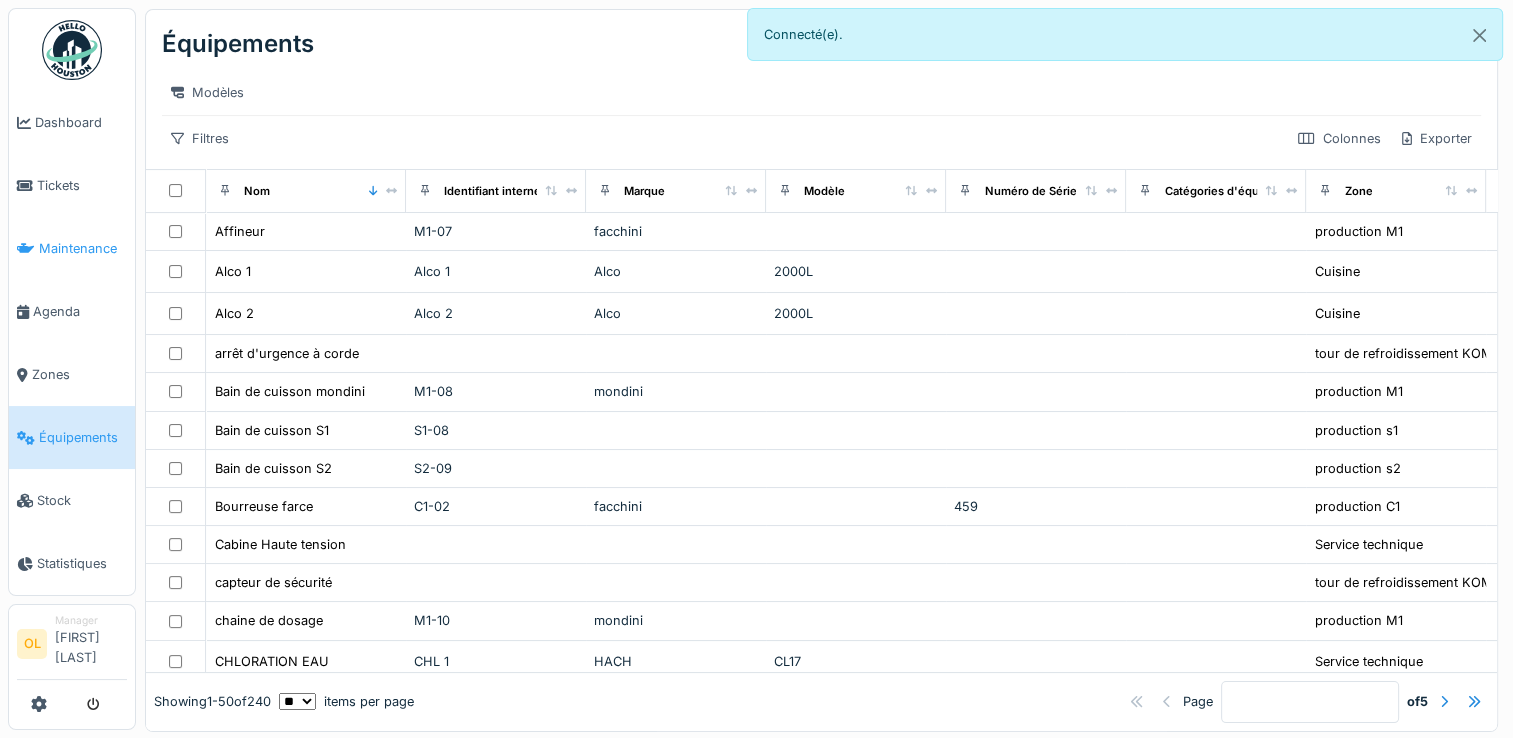 click on "Maintenance" at bounding box center [83, 248] 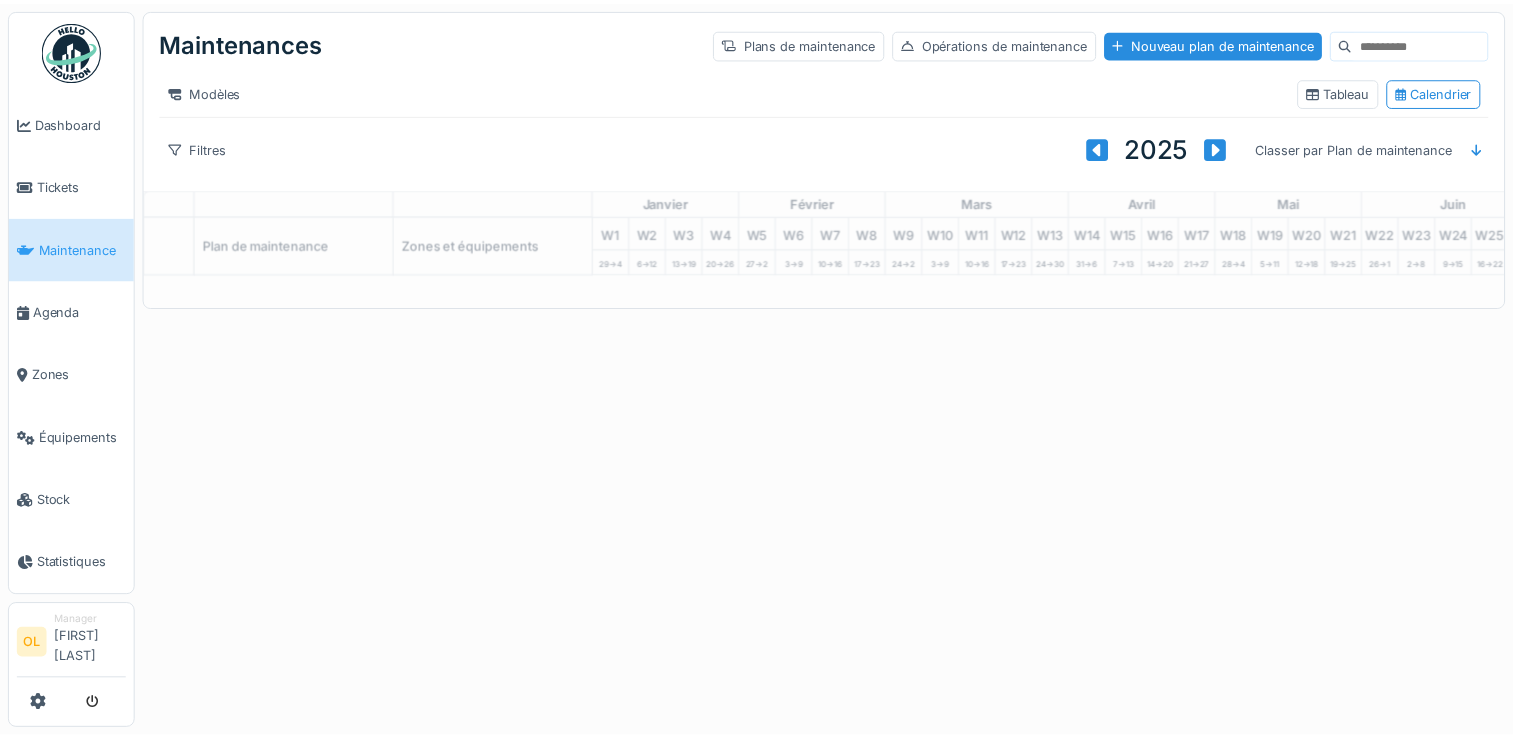 scroll, scrollTop: 0, scrollLeft: 0, axis: both 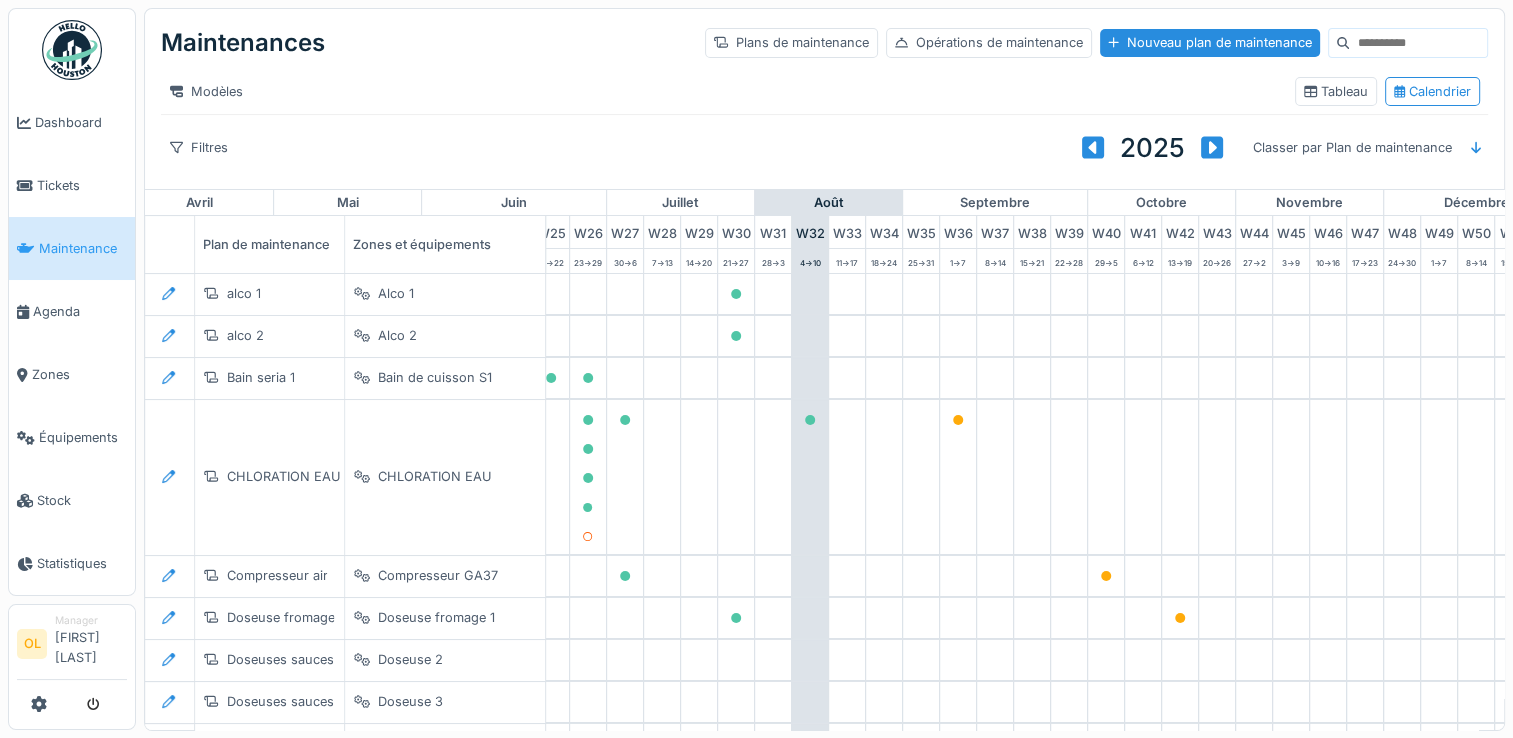 click at bounding box center (1418, 43) 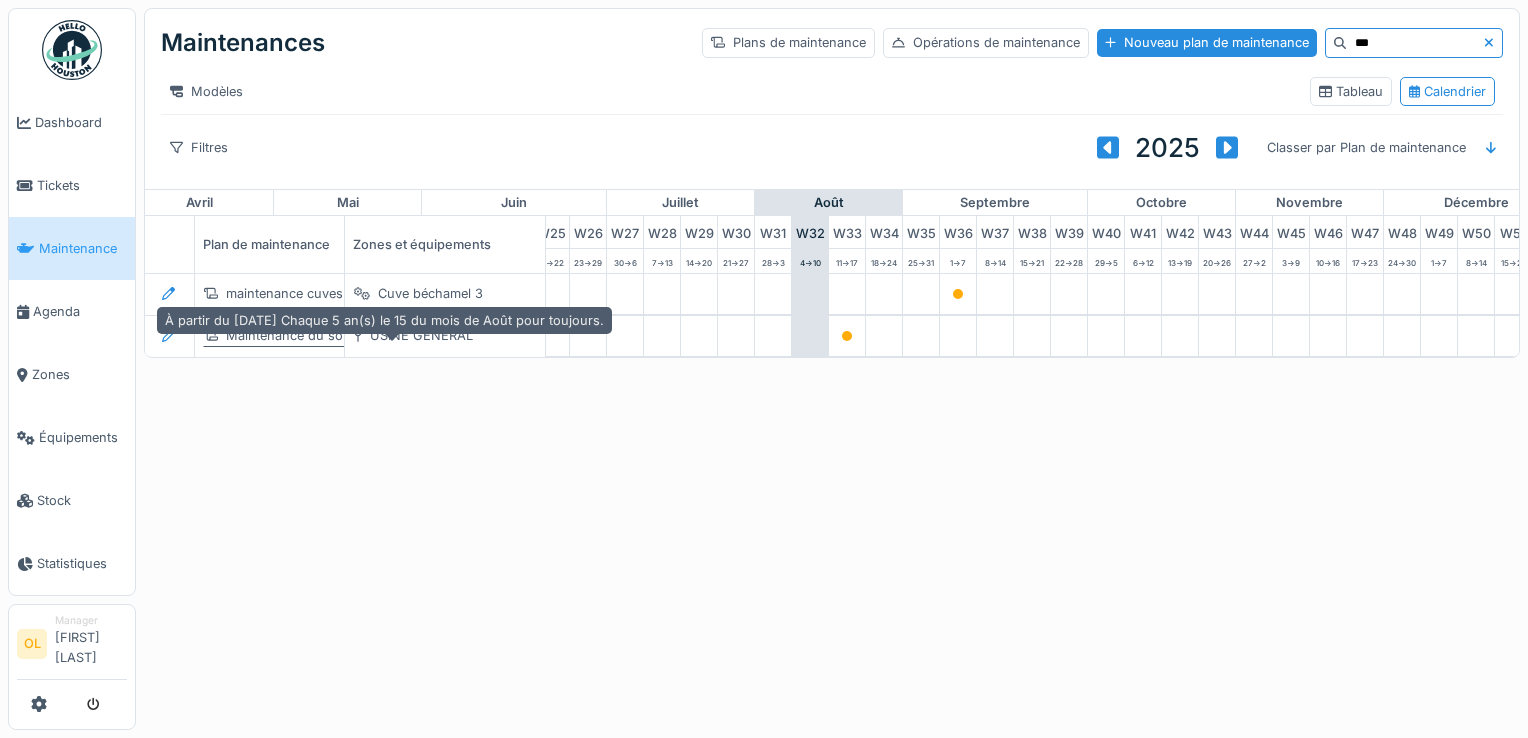 type on "***" 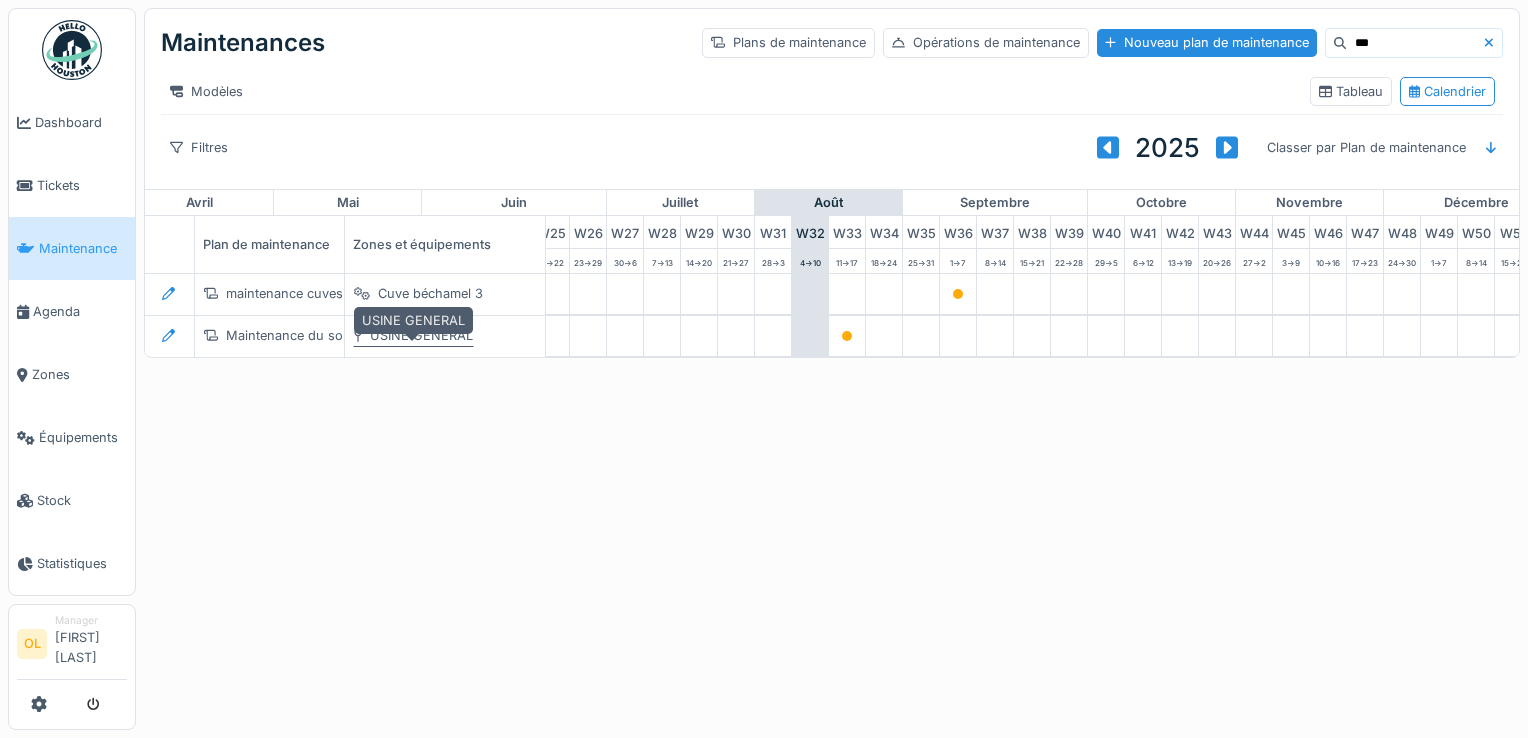 drag, startPoint x: 316, startPoint y: 356, endPoint x: 355, endPoint y: 358, distance: 39.051247 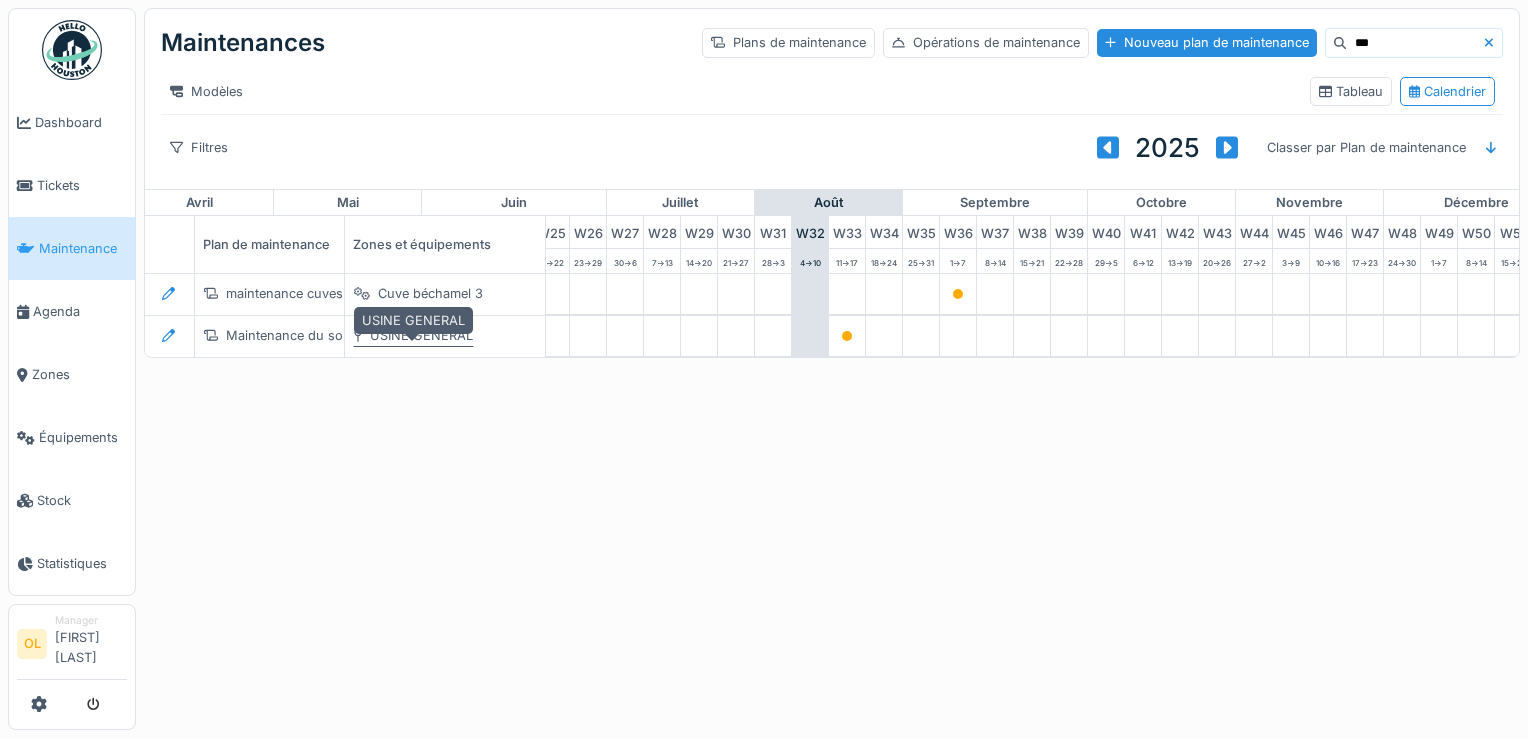 drag, startPoint x: 340, startPoint y: 355, endPoint x: 380, endPoint y: 351, distance: 40.1995 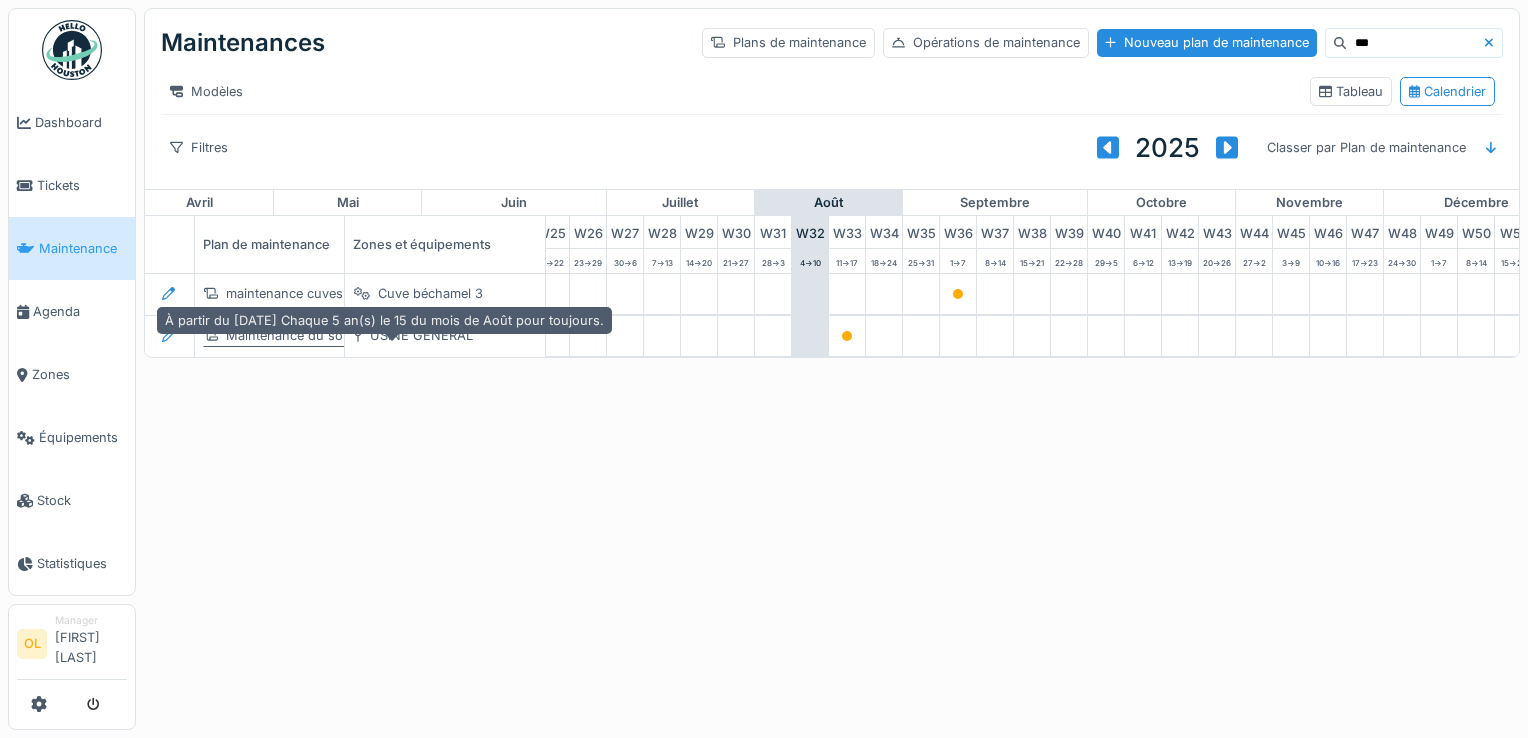 click on "Maintenance du sol époxy  salle pompage tomate et  épices" at bounding box center [404, 335] 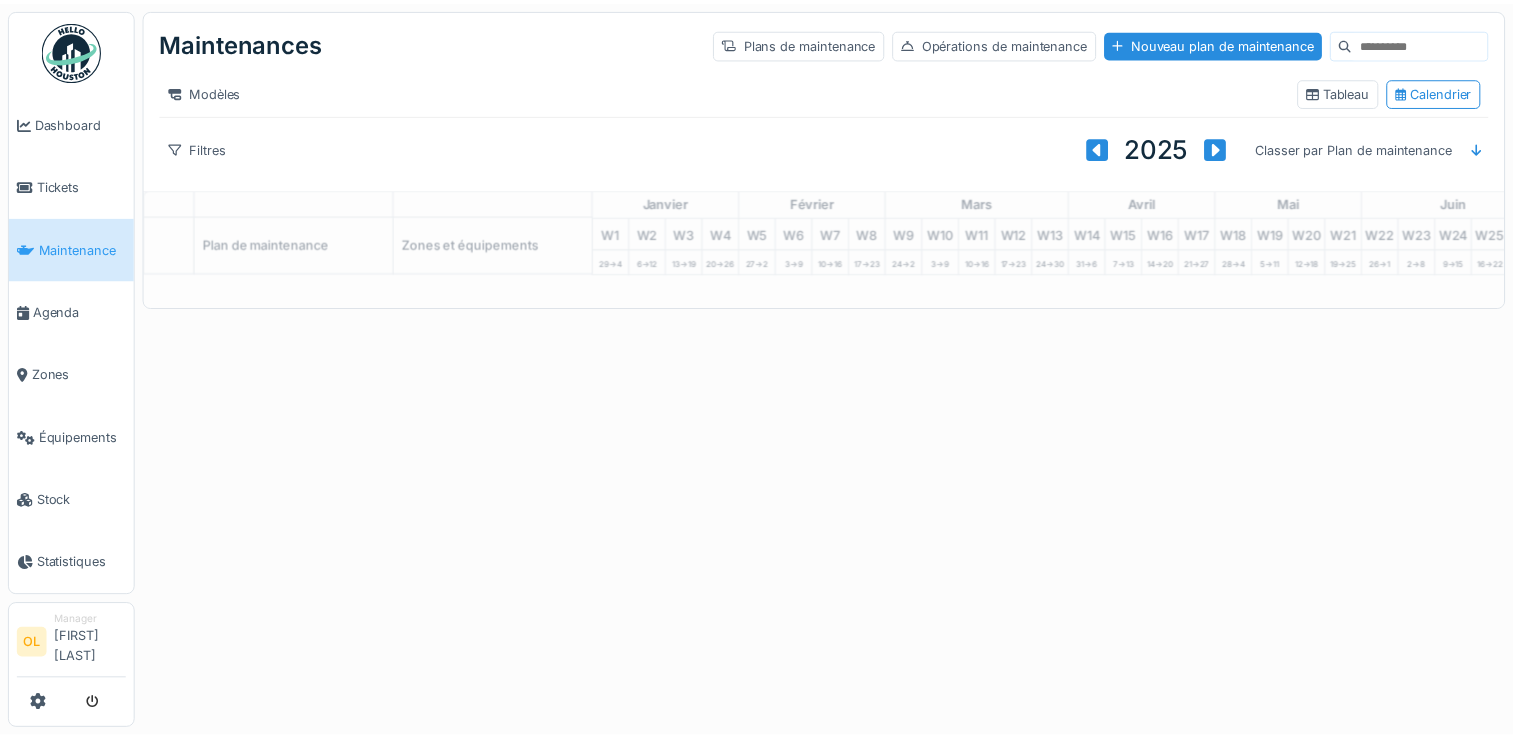 scroll, scrollTop: 0, scrollLeft: 0, axis: both 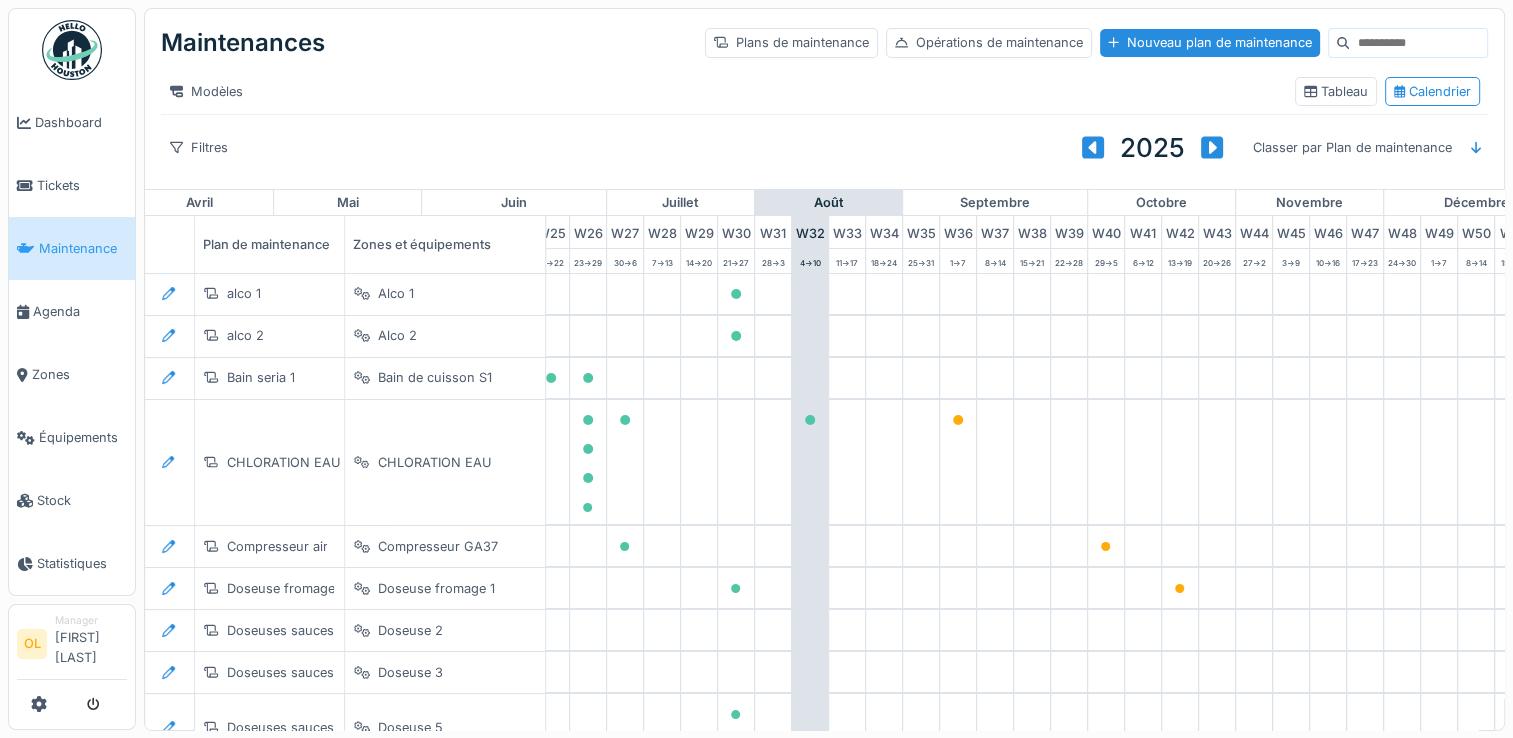 click at bounding box center (1418, 43) 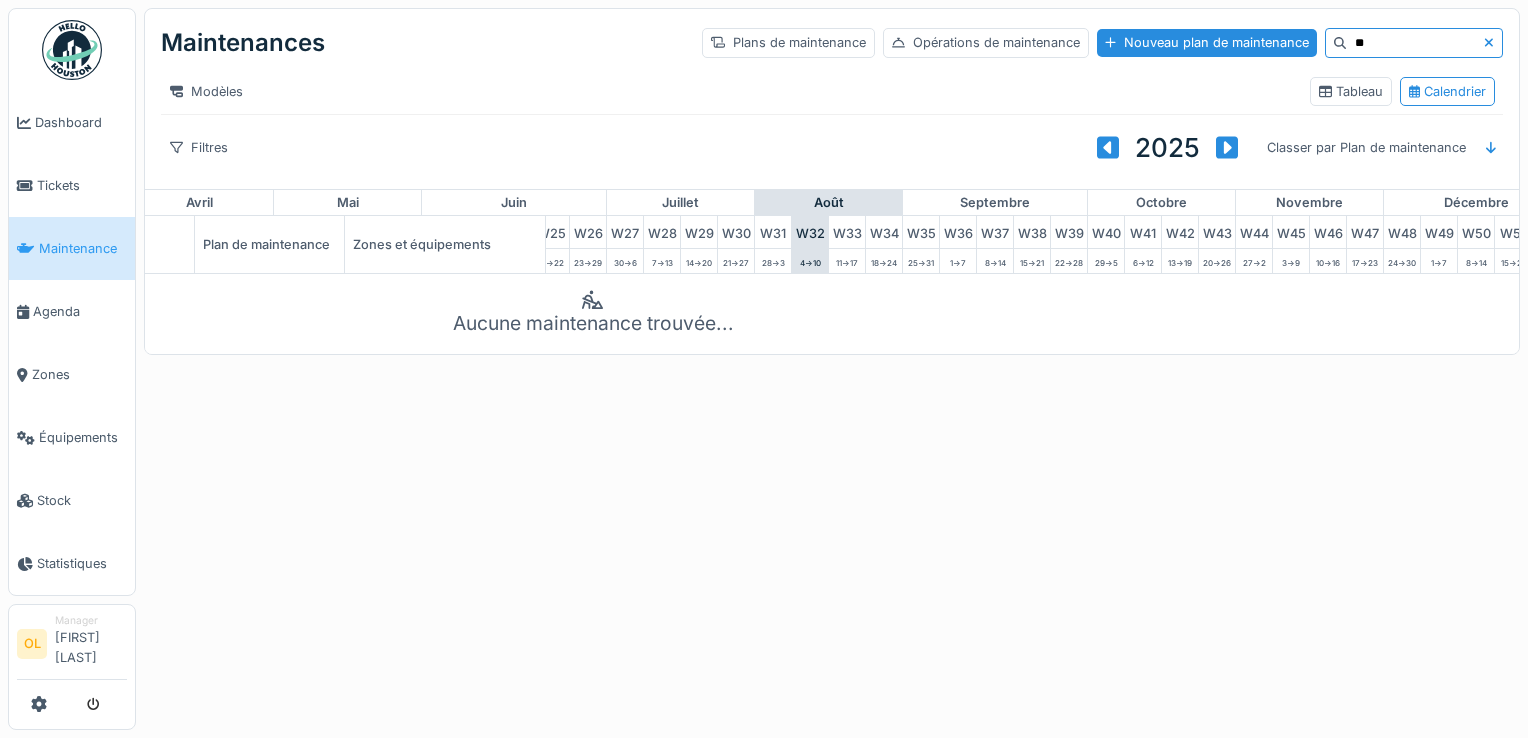 type on "*" 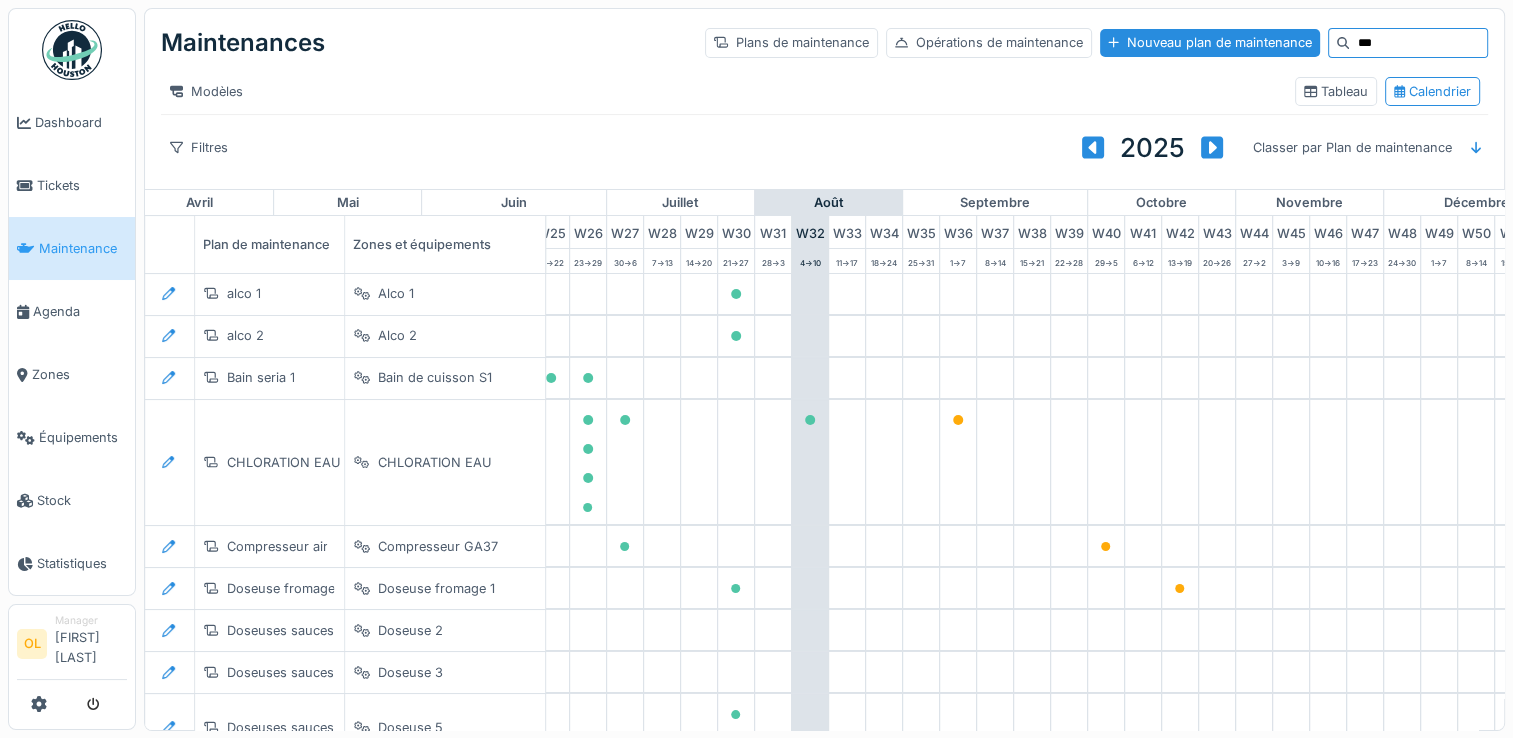 type on "***" 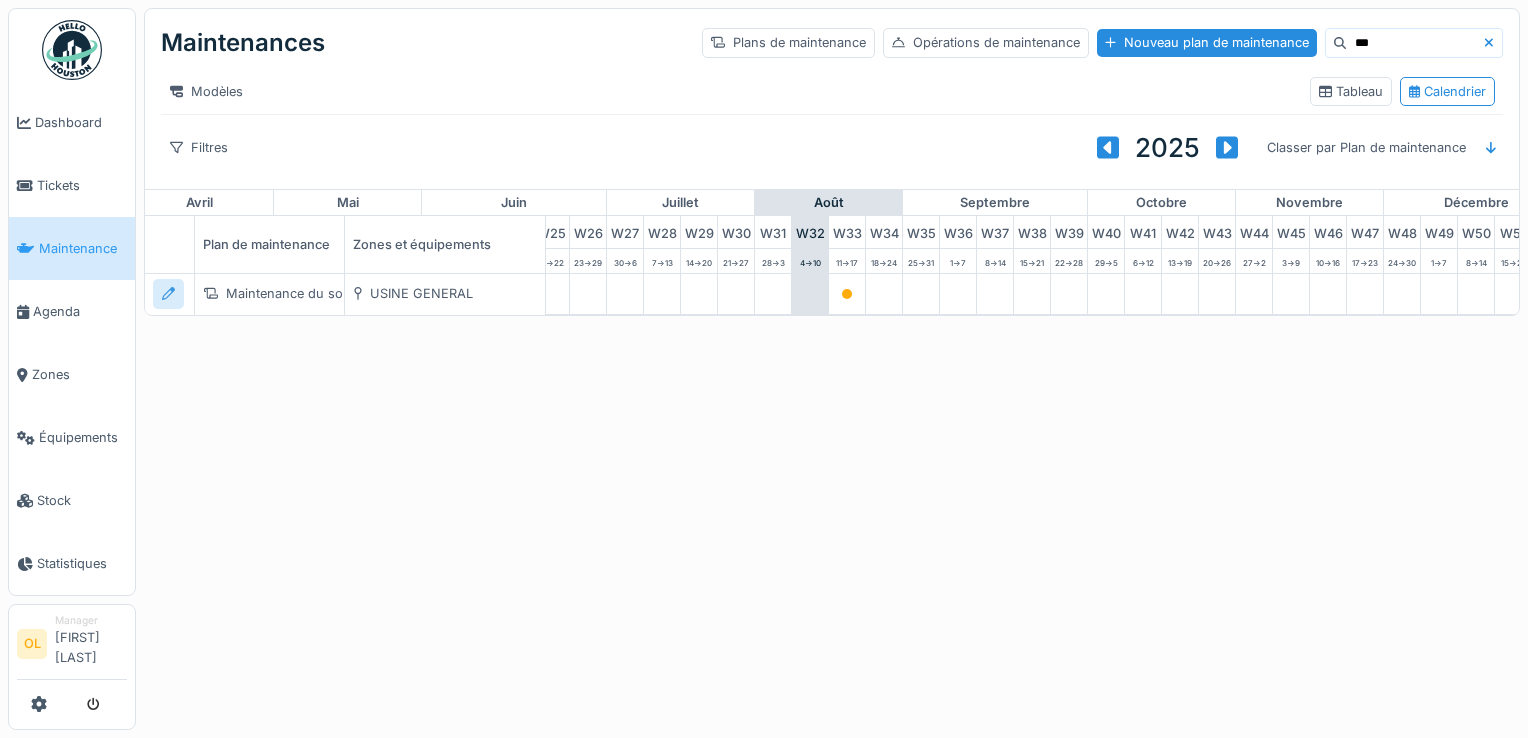 click 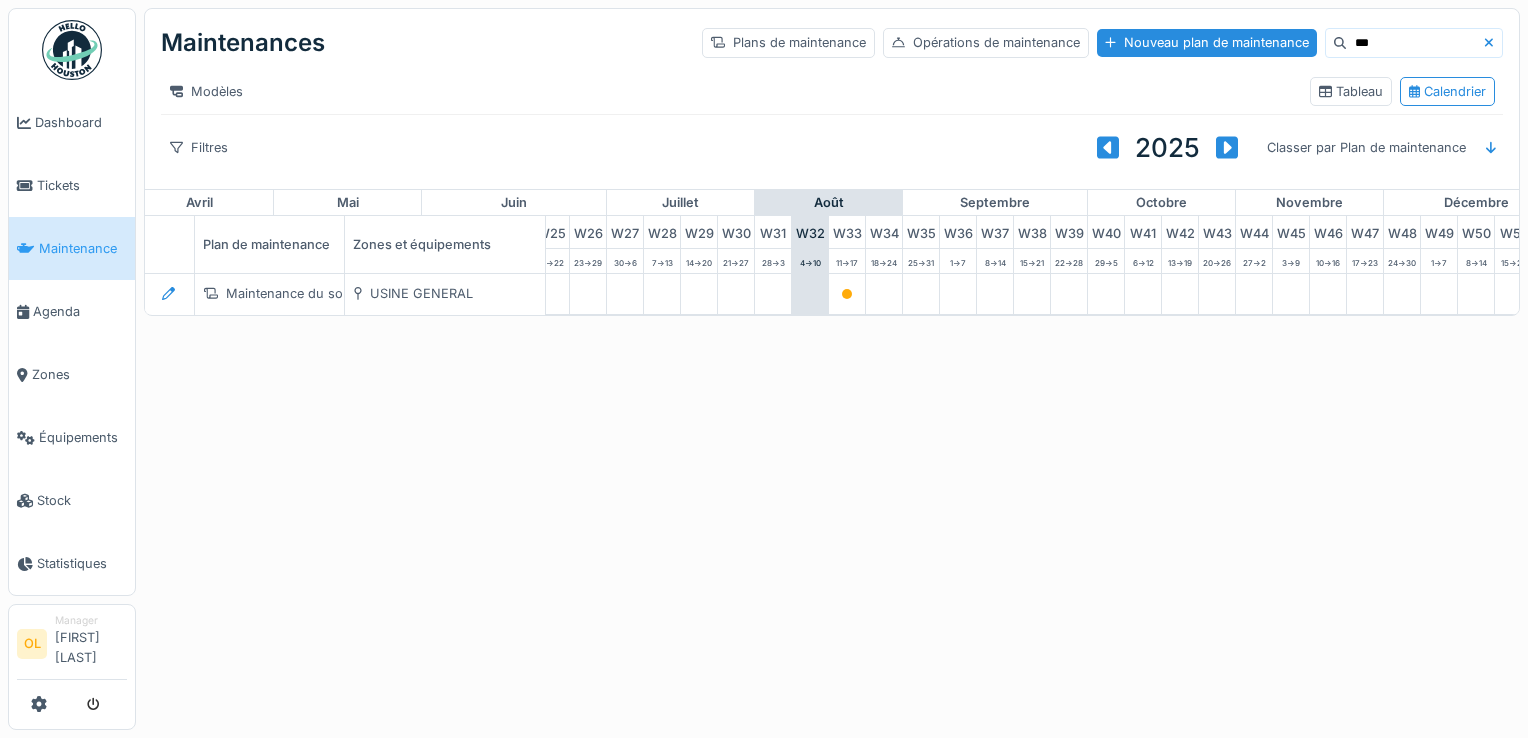 click on "Annuler Maintenances Plans de maintenance Opérations de maintenance Nouveau plan de maintenance *** Modèles   Tableau   Calendrier Filtres 2025 Classer par Plan de maintenance janvier février mars avril mai juin juillet août septembre octobre novembre décembre W 1 W 2 W 3 W 4 W 5 W 6 W 7 W 8 W 9 W 10 W 11 W 12 W 13 W 14 W 15 W 16 W 17 W 18 W 19 W 20 W 21 W 22 W 23 W 24 W 25 W 26 W 27 W 28 W 29 W 30 W 31 W 32 W 33 W 34 W 35 W 36 W 37 W 38 W 39 W 40 W 41 W 42 W 43 W 44 W 45 W 46 W 47 W 48 W 49 W 50 W 51 W 52 Plan de maintenance Zones et équipements 29 -> 4 6 -> 12 13 -> 19 20 -> 26 27 -> 2 3 -> 9 10 -> 16 17 -> 23 24 -> 2 3 -> 9 10 -> 16 17 -> 23 24 -> 30 31 -> 6 7 -> 13 14 -> 20 21 -> 27 28 -> 4 5 -> 11 12 -> 18 19 -> 25 26 -> 1 2 -> 8 9 -> 15 16 -> 22 23 -> 29 30 -> 6 7 -> 13 14 -> 20 21 -> 27 28 -> 3 4 -> 10 11 -> 17 18 -> 24 25 -> 31 1 -> 7 8 -> 14 15 -> 21 22 -> 28 29 -> 5 6 -> 12 13 -> 19 20 -> 26 27 -> 2 3 -> 9 10 -> 16 17 -> 23 24 -> 30 1 -> 7 8 -> 14 15 -> 21 22 -> 28 USINE GENERAL" at bounding box center [764, 369] 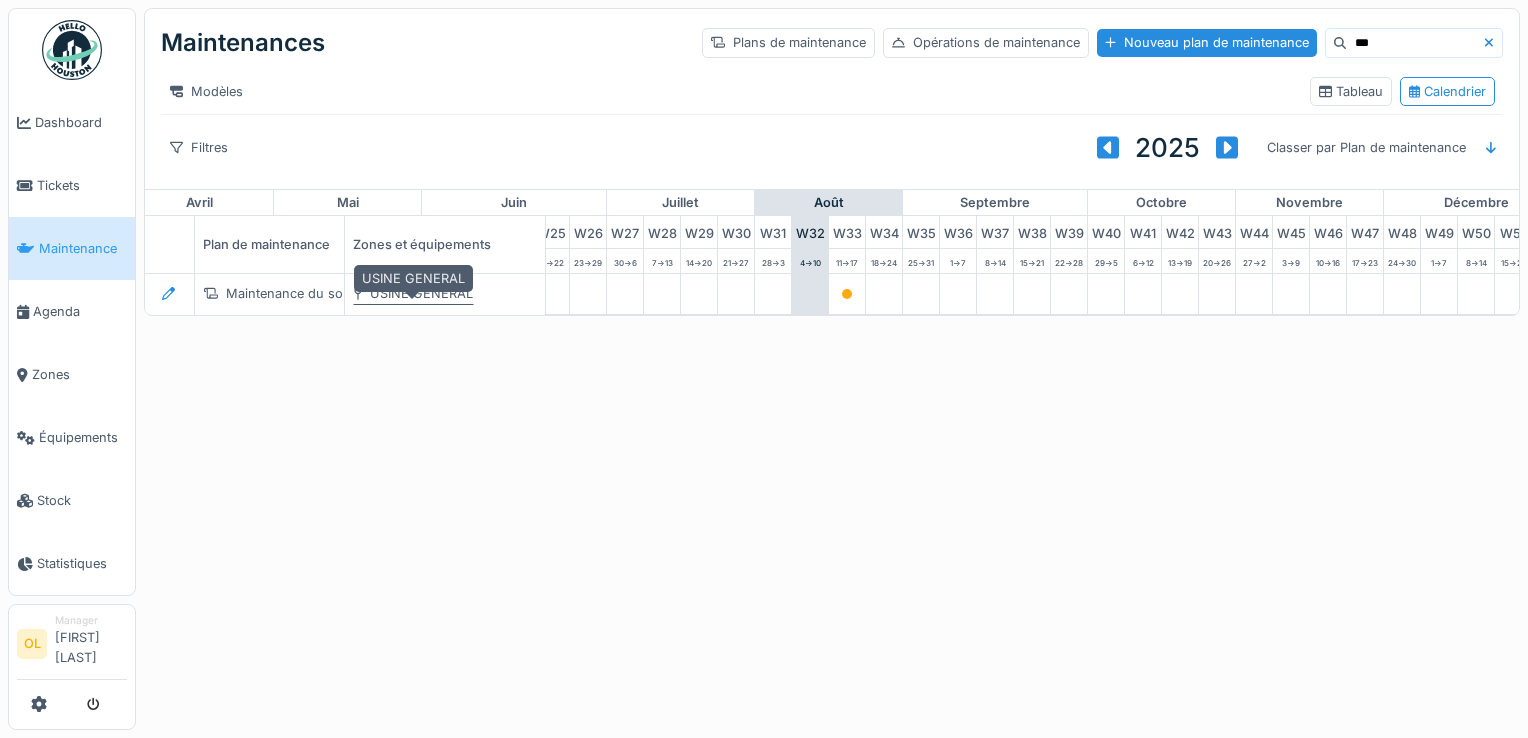 click on "USINE GENERAL" at bounding box center (421, 293) 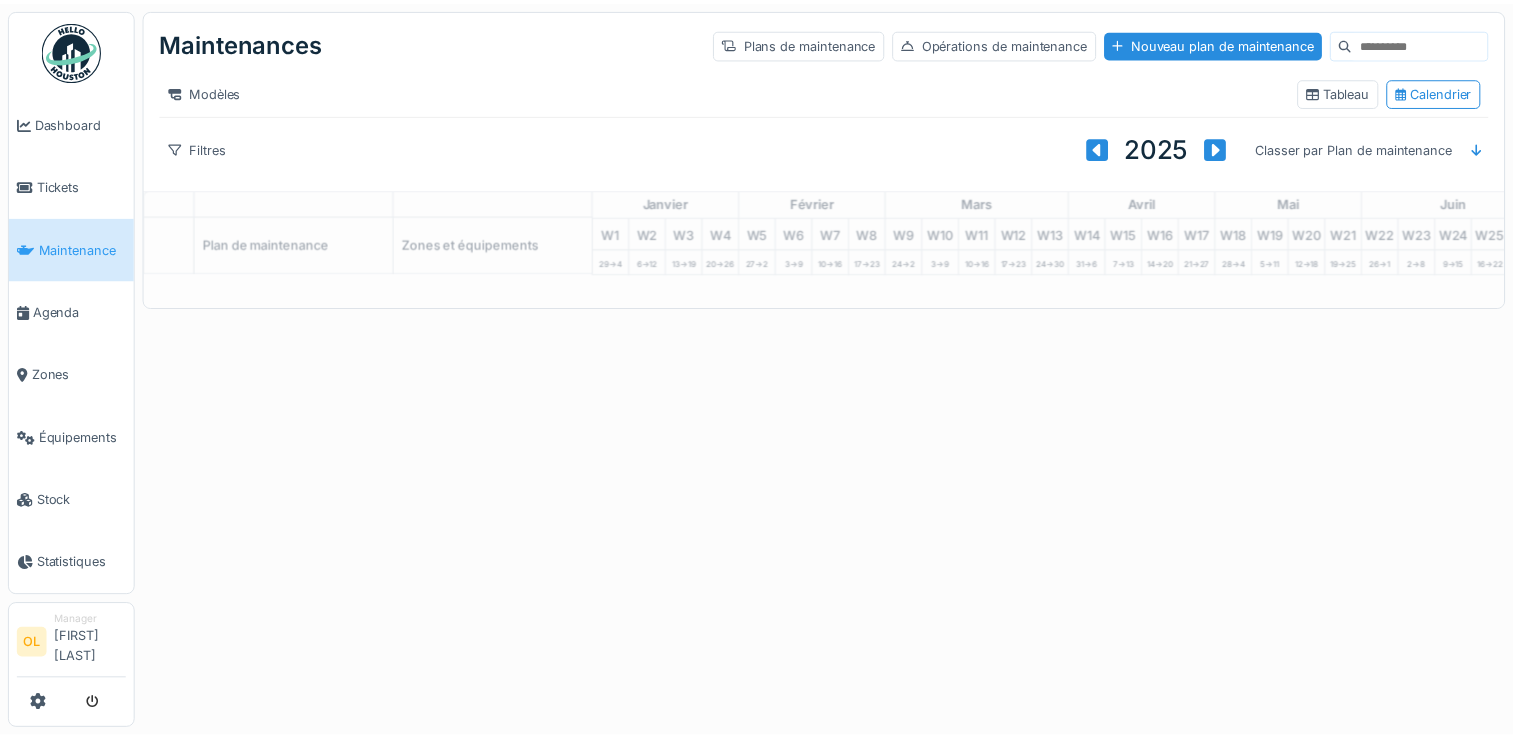 scroll, scrollTop: 0, scrollLeft: 0, axis: both 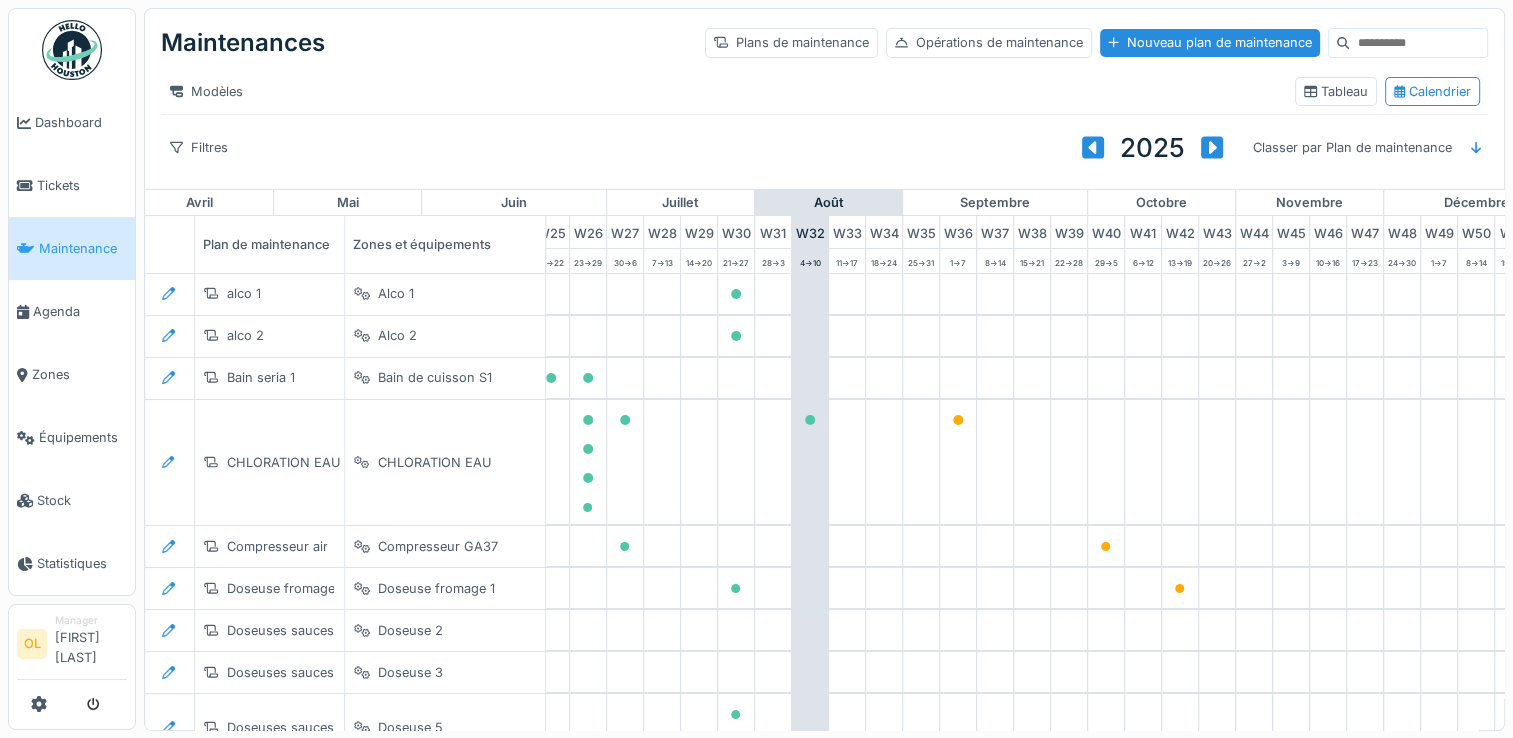 click at bounding box center [1418, 43] 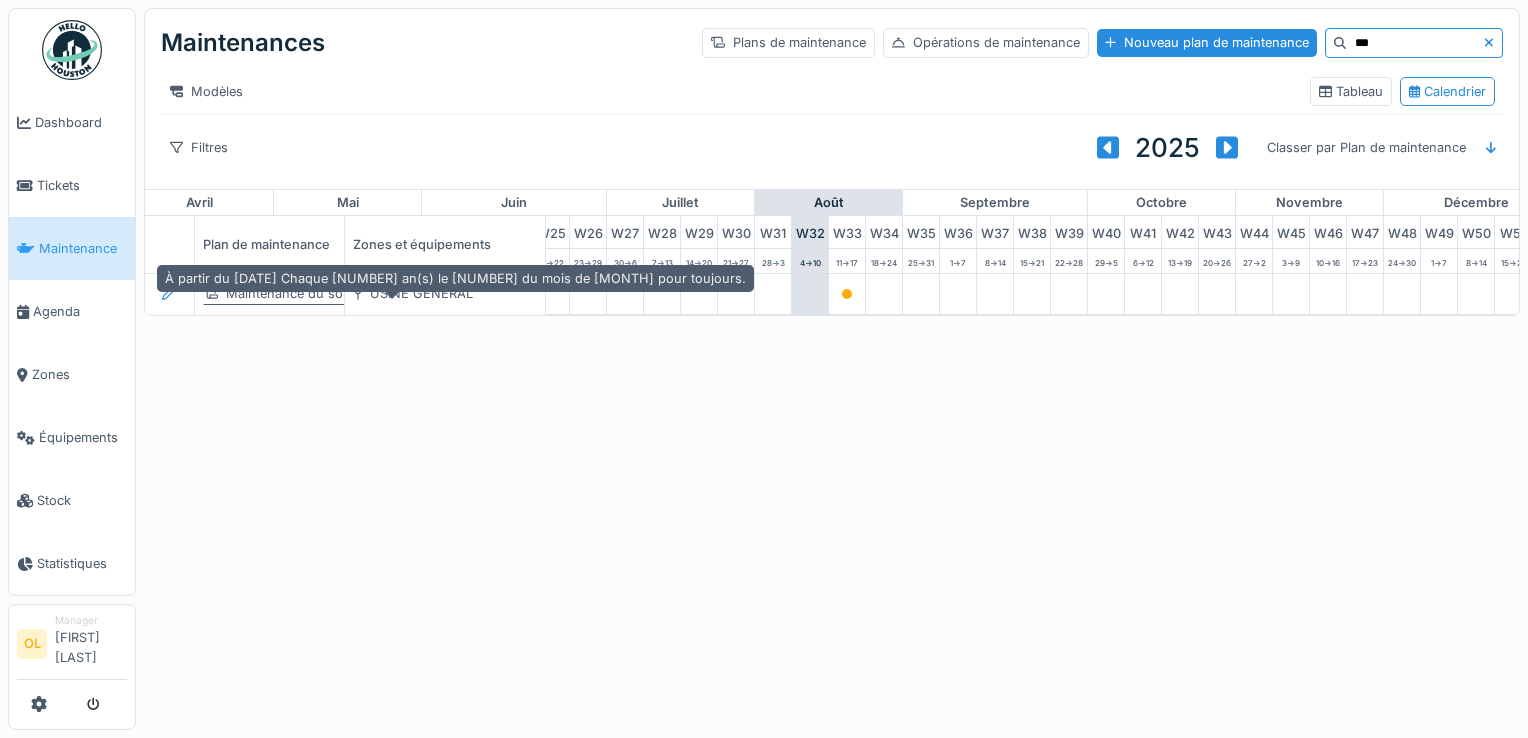 type on "***" 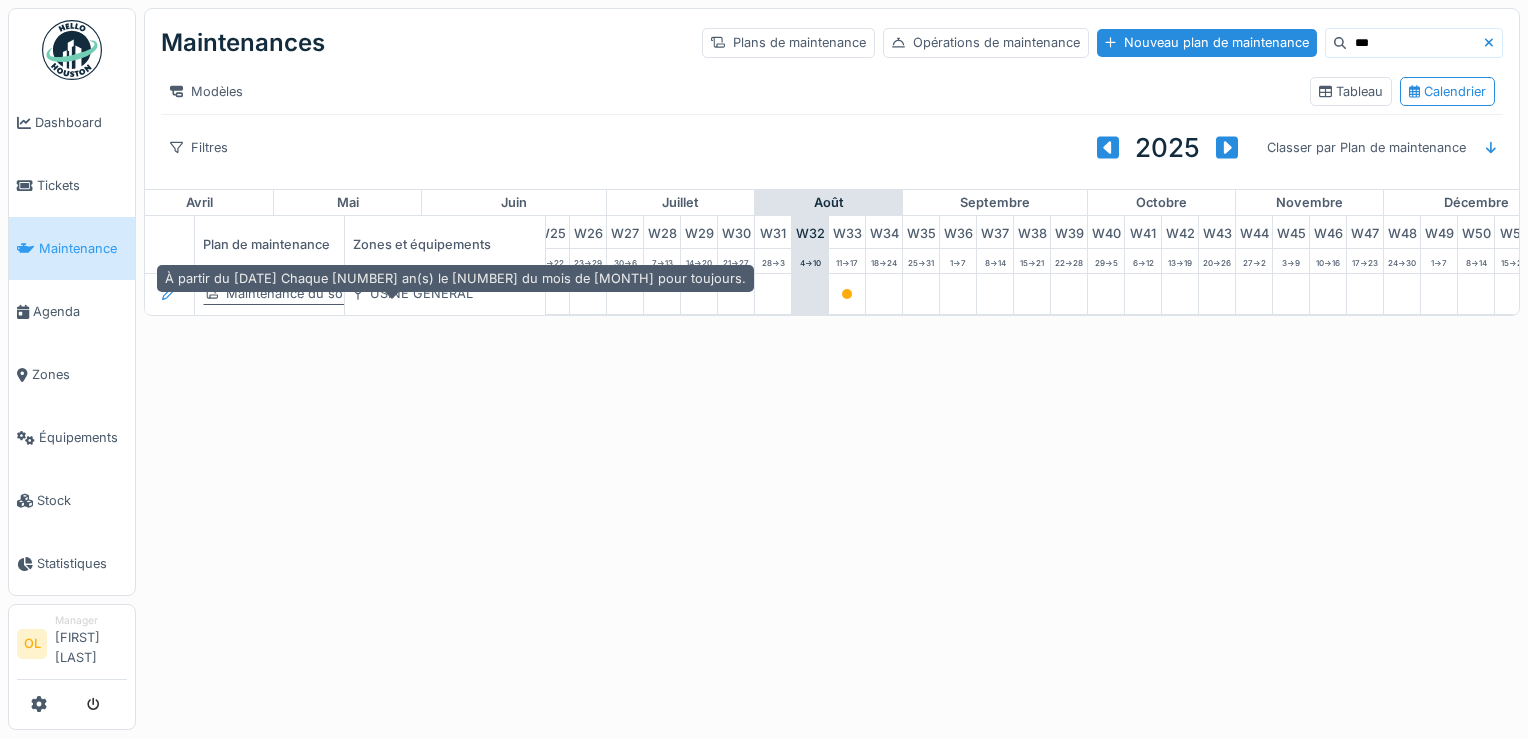 click on "Maintenance du sol époxy  salle pompage tomate et  épices" at bounding box center [404, 293] 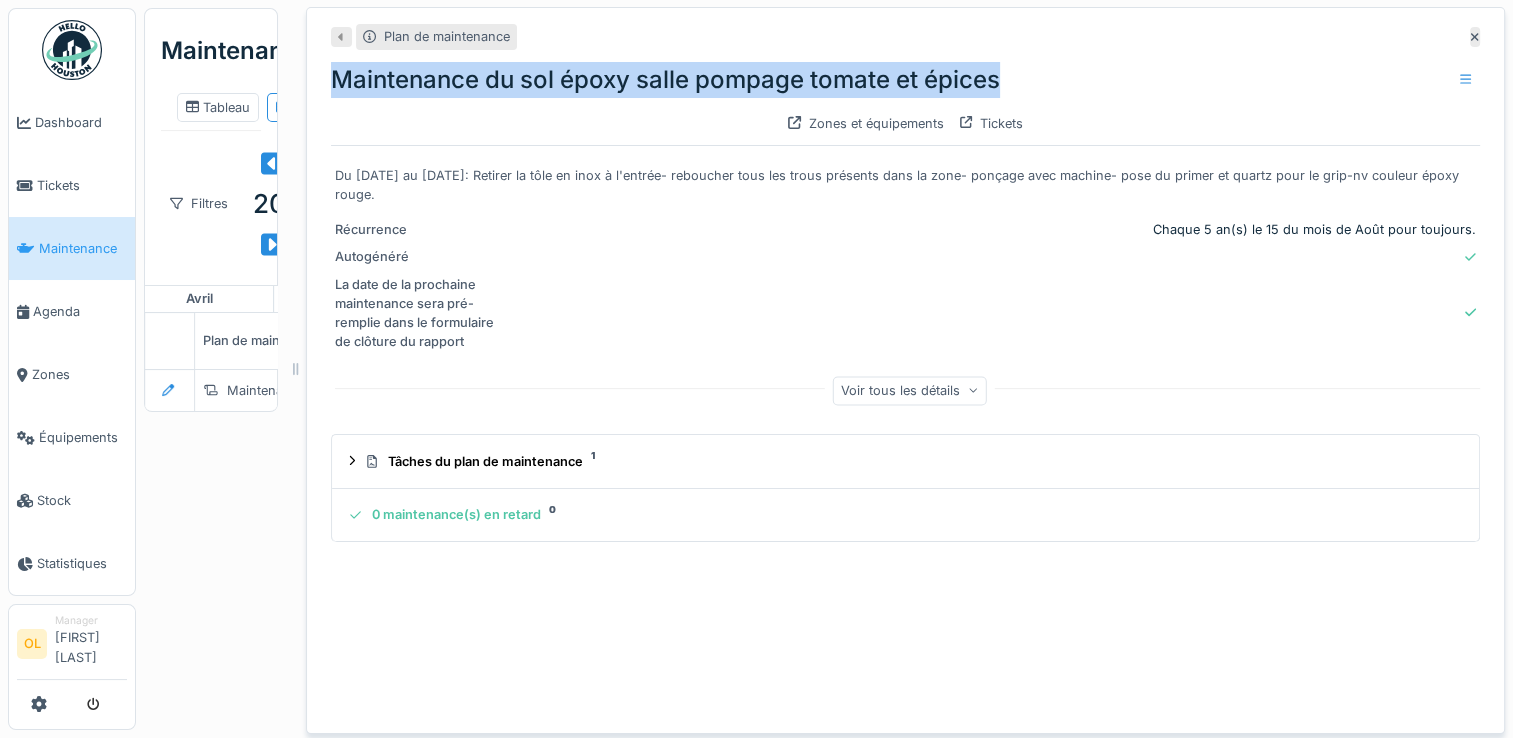 drag, startPoint x: 317, startPoint y: 77, endPoint x: 1029, endPoint y: 89, distance: 712.10114 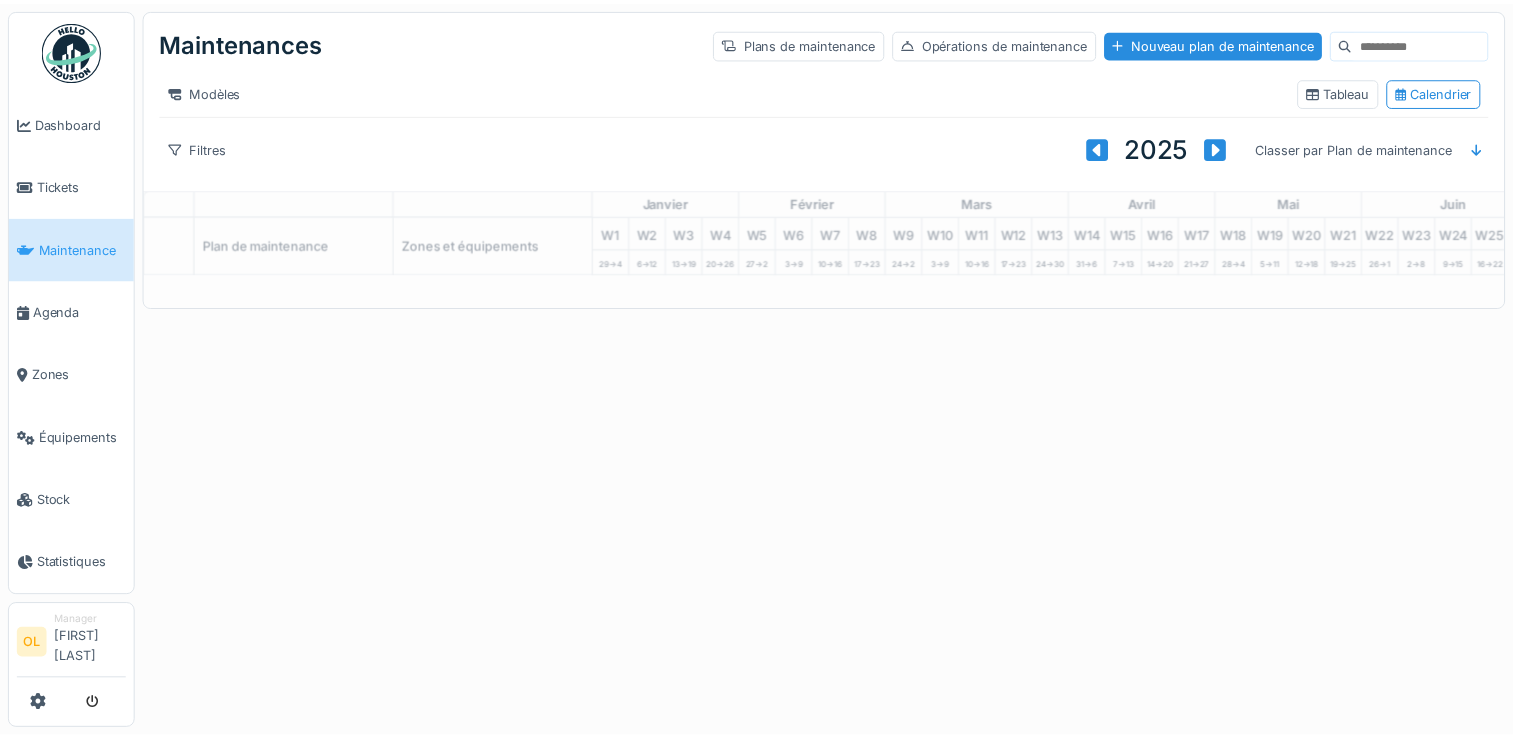 scroll, scrollTop: 0, scrollLeft: 0, axis: both 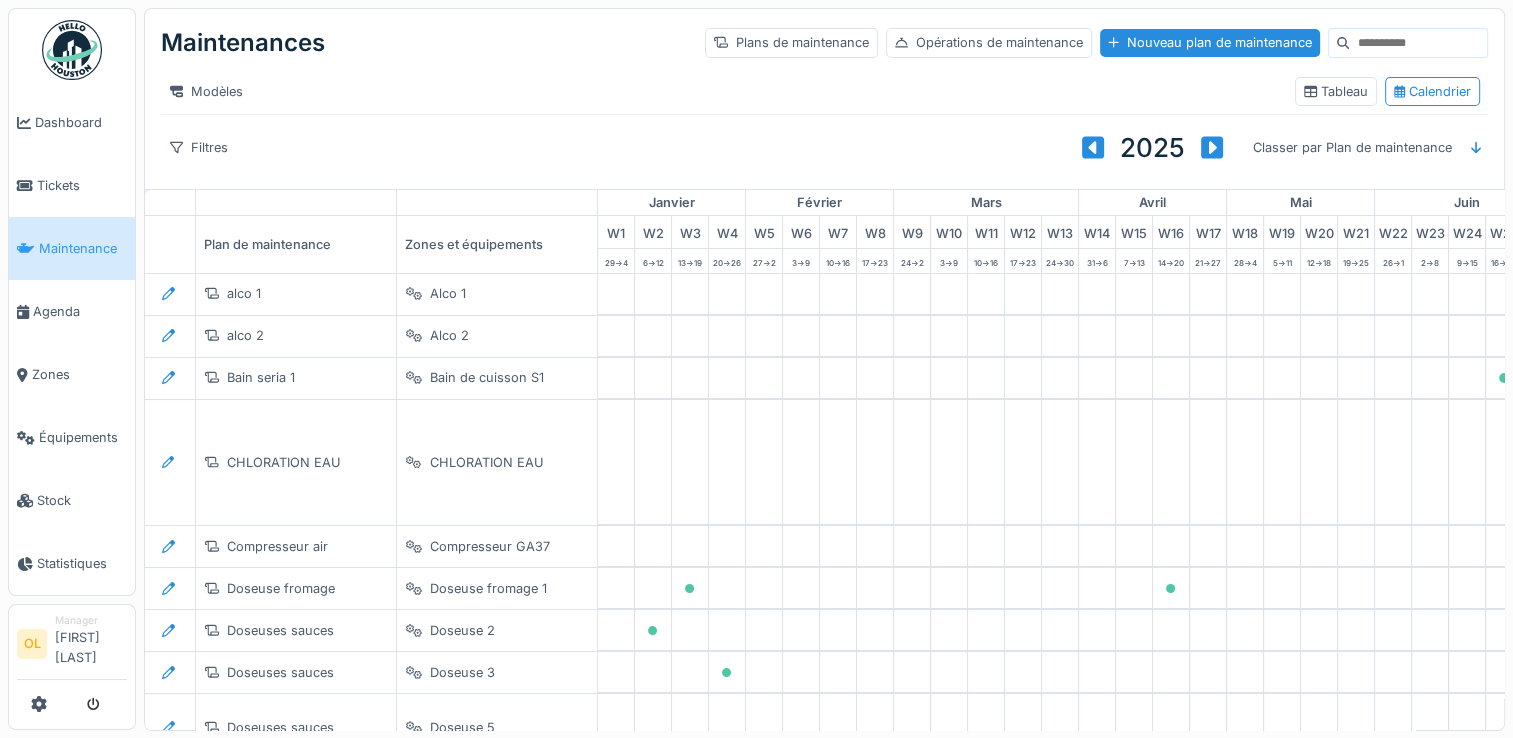 click at bounding box center [1418, 43] 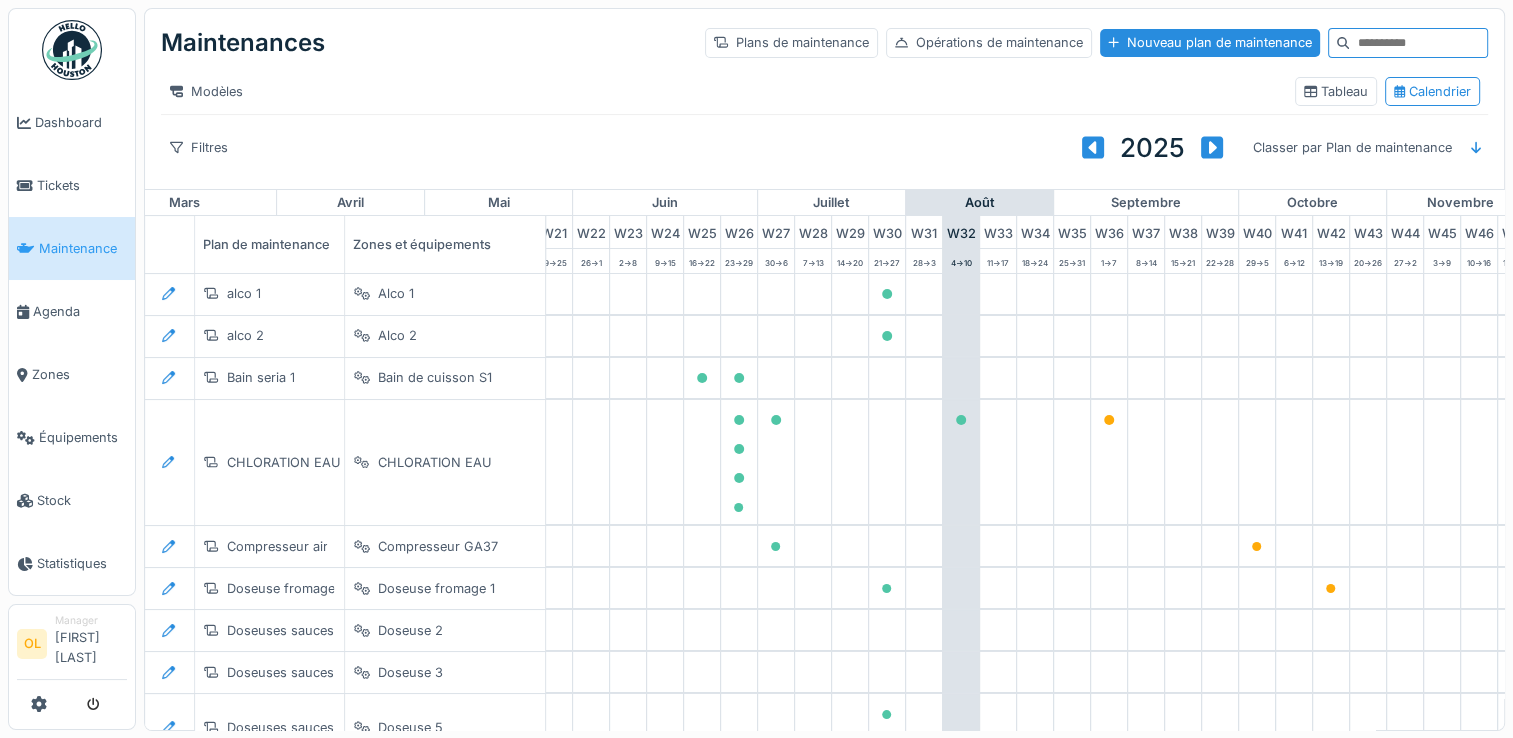 scroll, scrollTop: 0, scrollLeft: 953, axis: horizontal 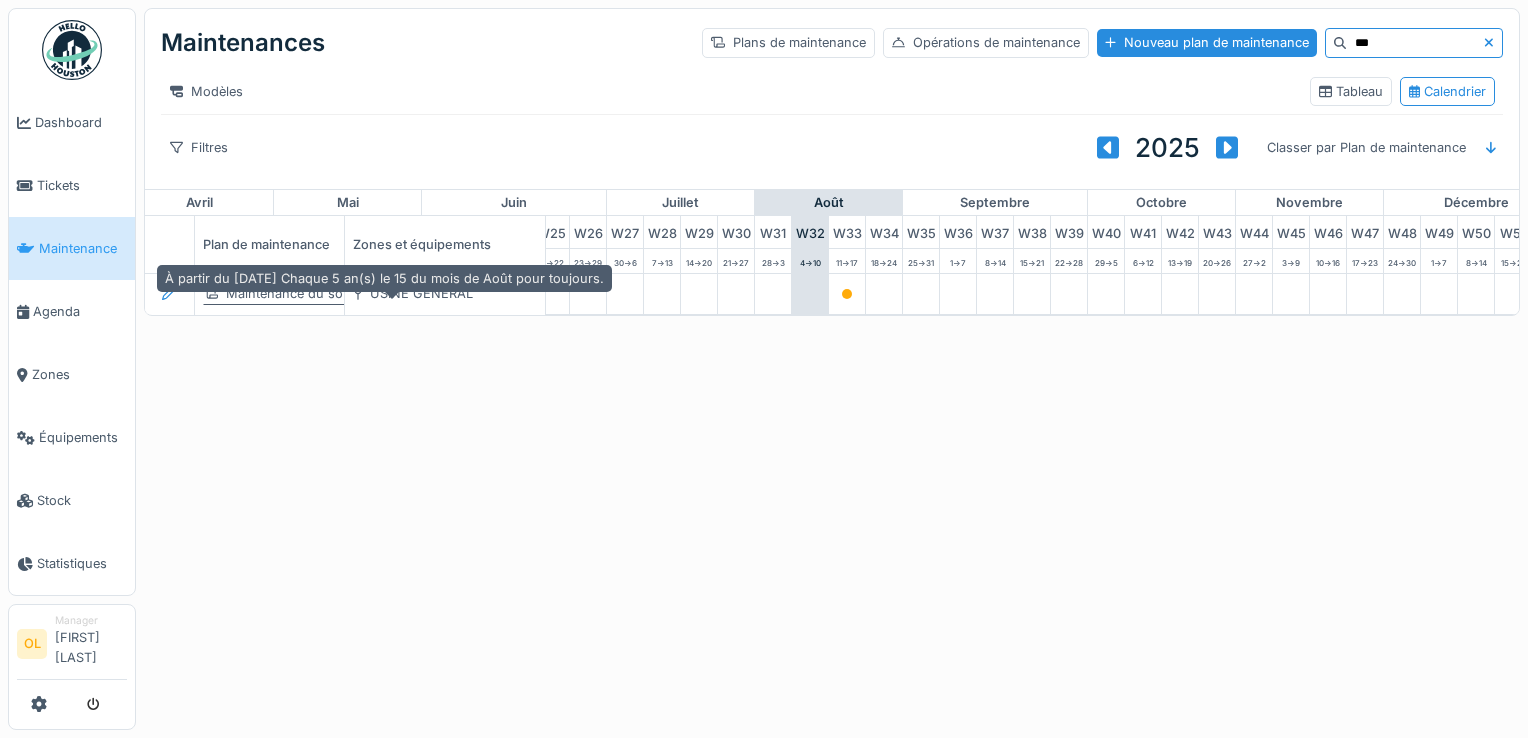 type on "***" 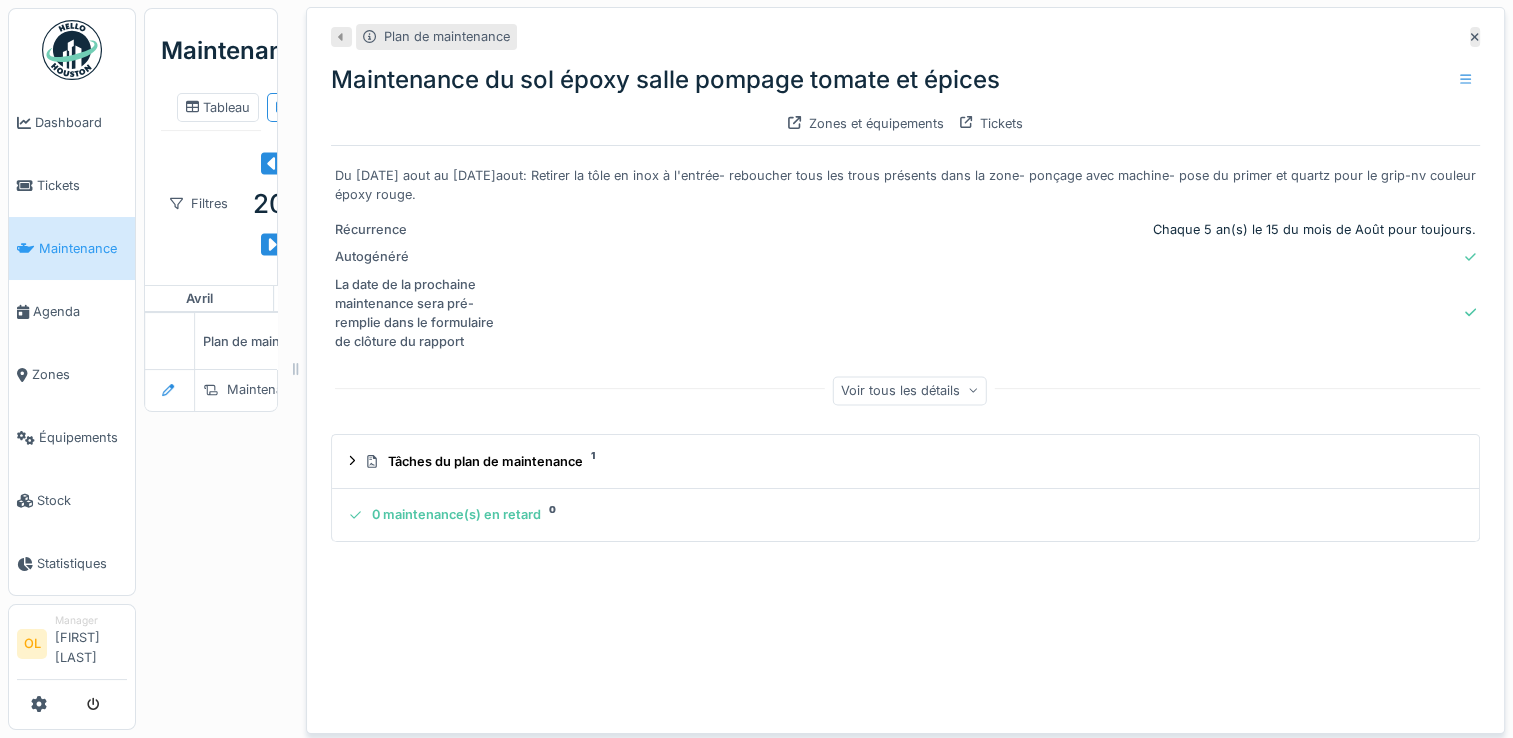 scroll, scrollTop: 0, scrollLeft: 0, axis: both 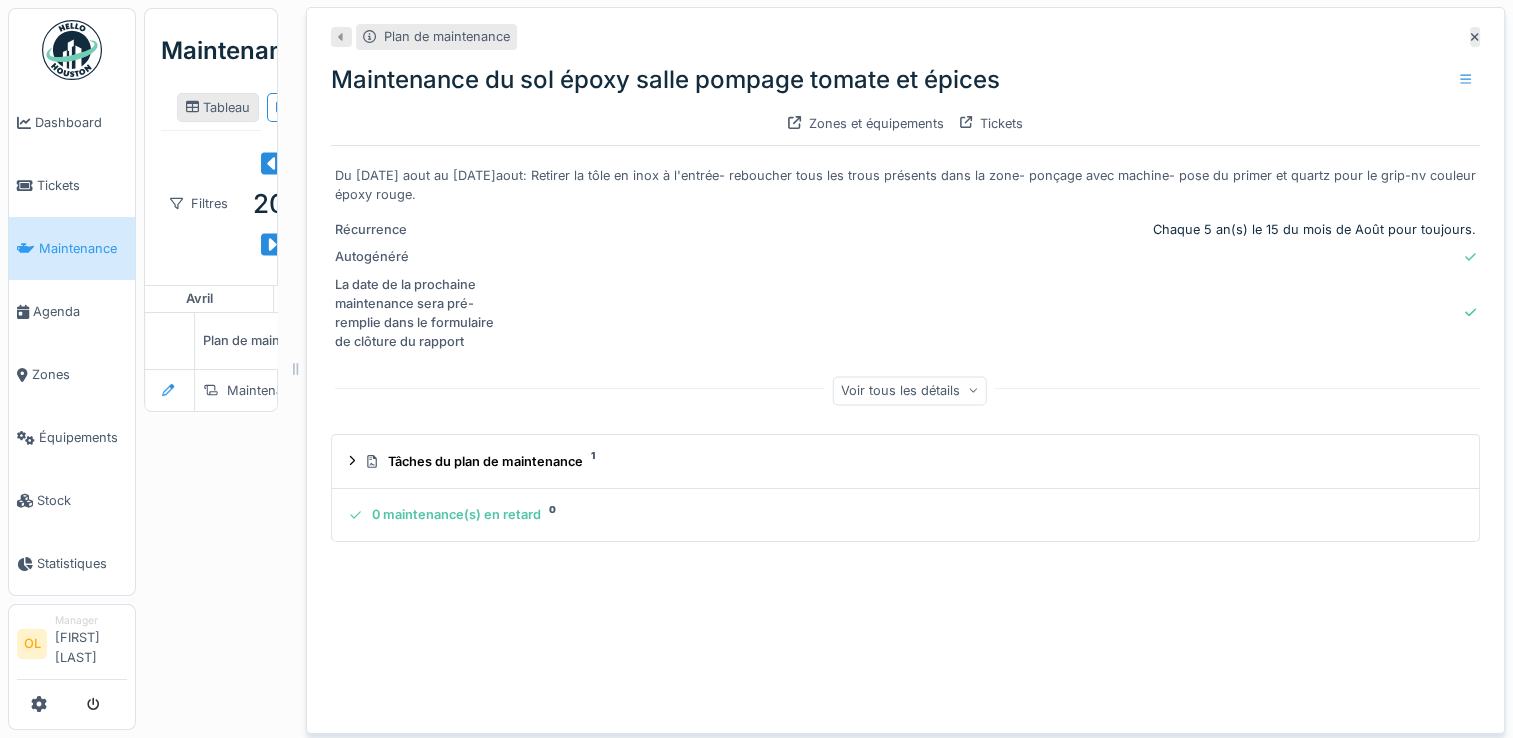 click on "Tableau" at bounding box center (218, 107) 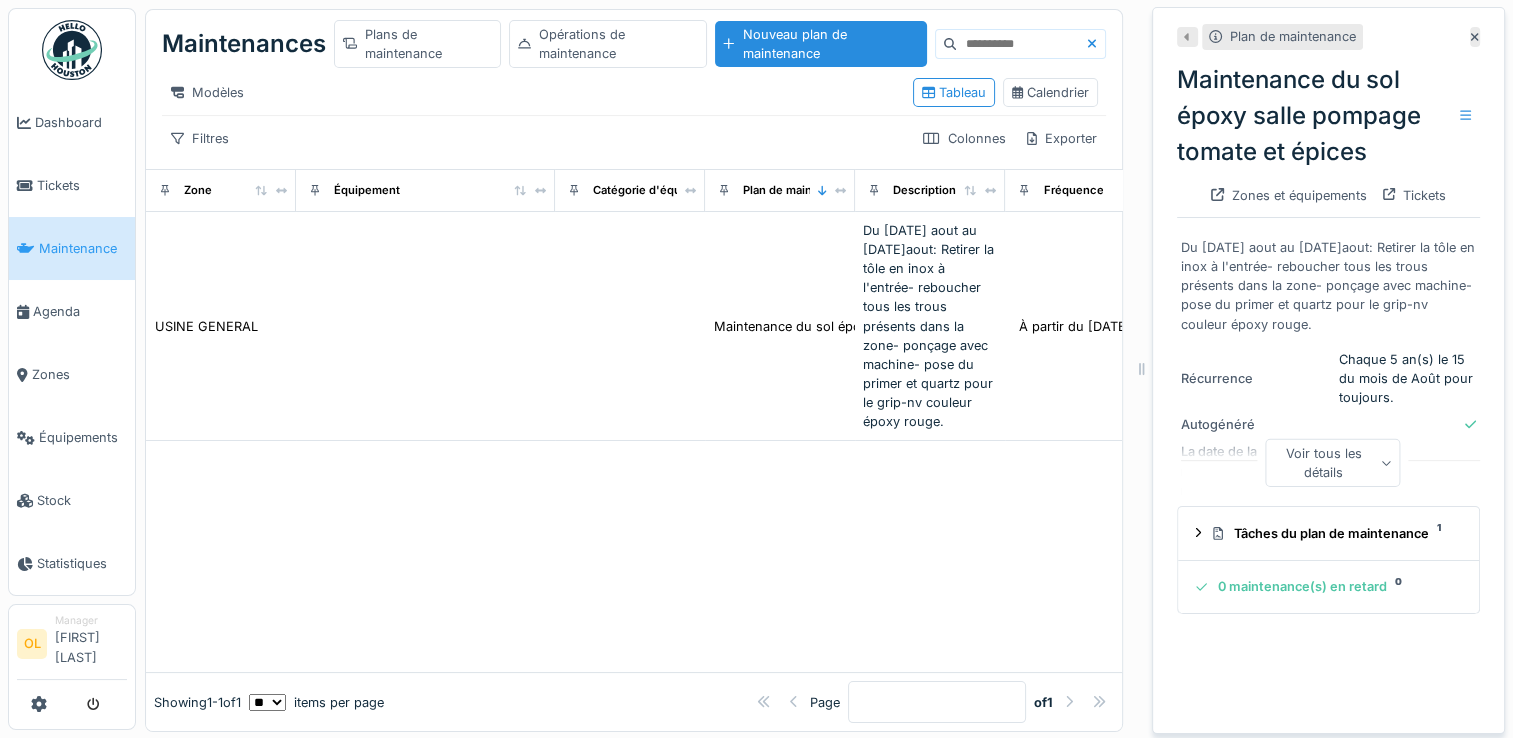 drag, startPoint x: 286, startPoint y: 91, endPoint x: 1297, endPoint y: 83, distance: 1011.0317 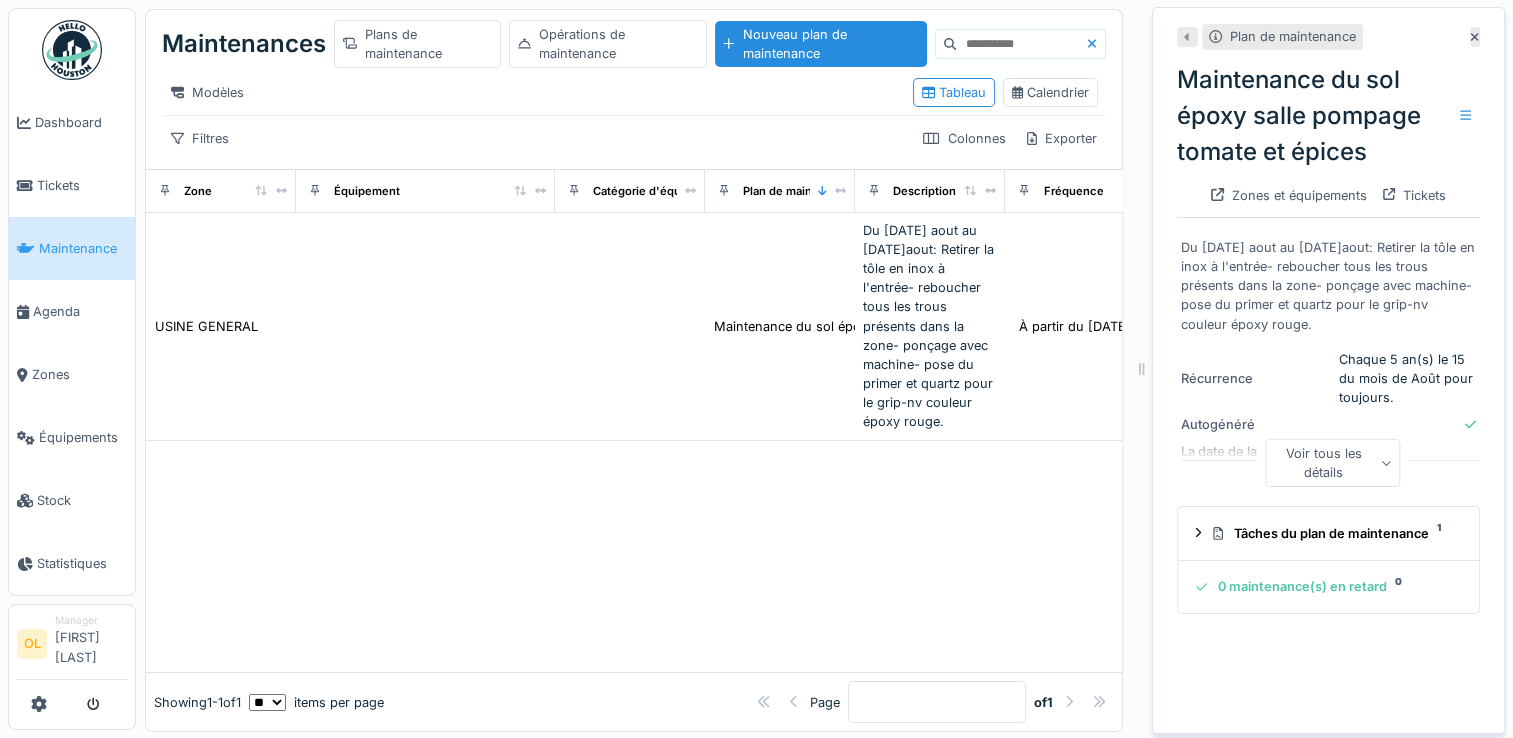 drag, startPoint x: 1126, startPoint y: 94, endPoint x: 1309, endPoint y: 101, distance: 183.13383 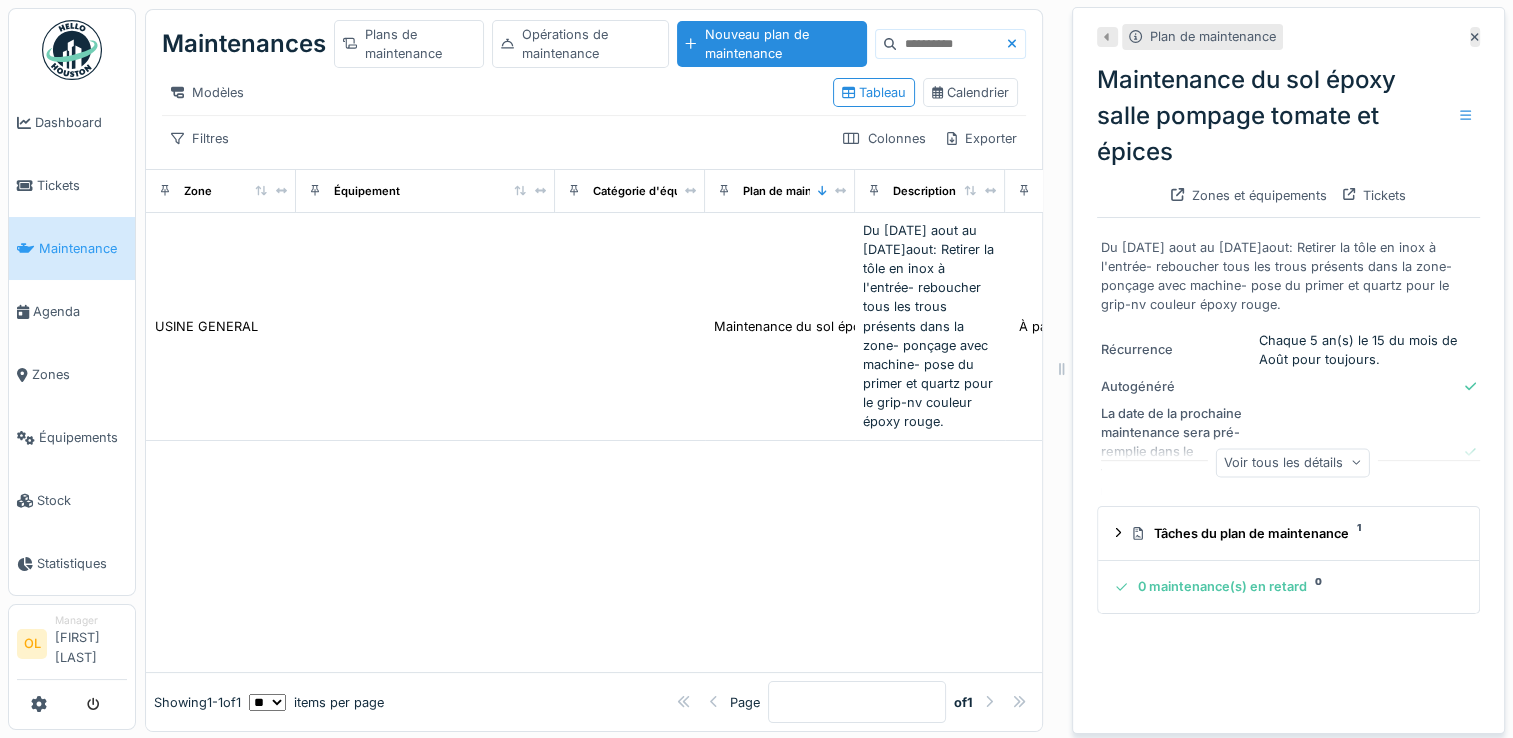 drag, startPoint x: 1128, startPoint y: 87, endPoint x: 1048, endPoint y: 118, distance: 85.79627 